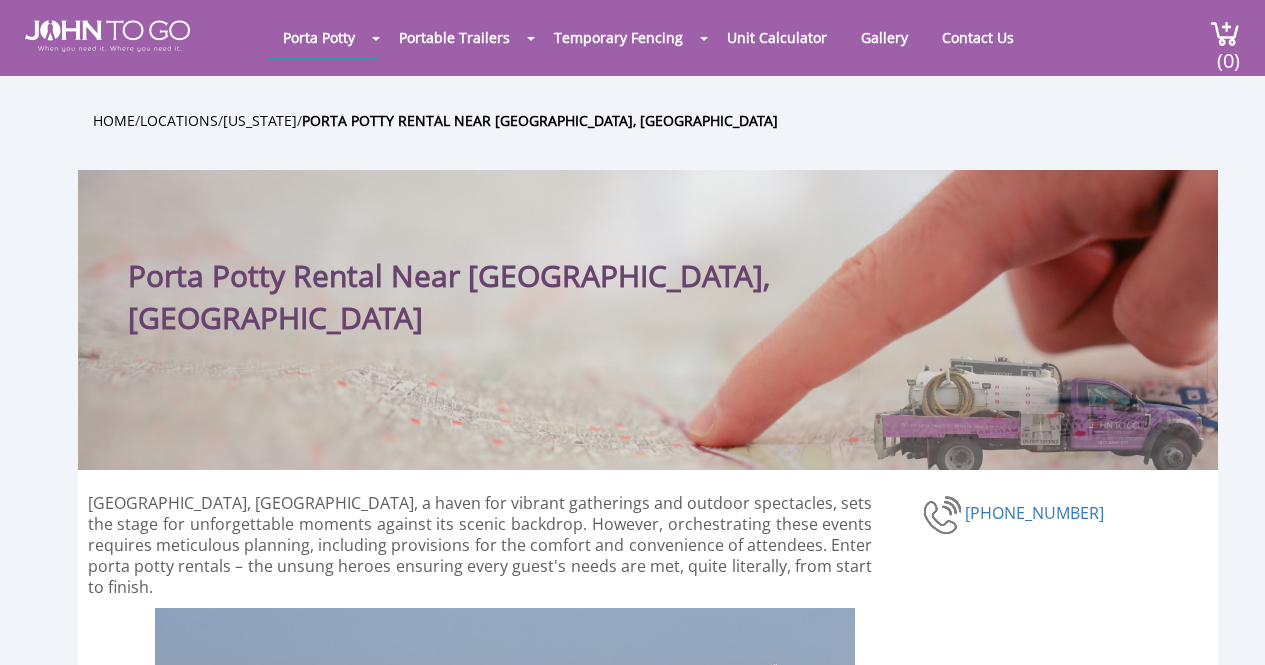 scroll, scrollTop: 0, scrollLeft: 0, axis: both 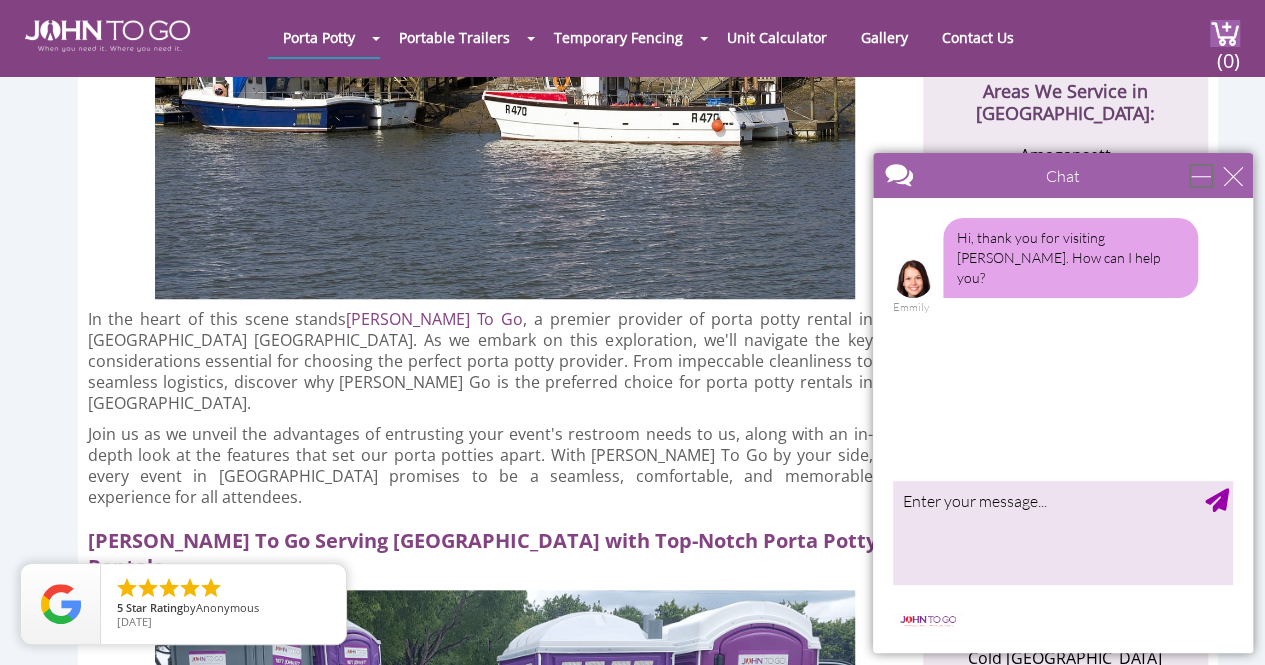 click at bounding box center [1201, 176] 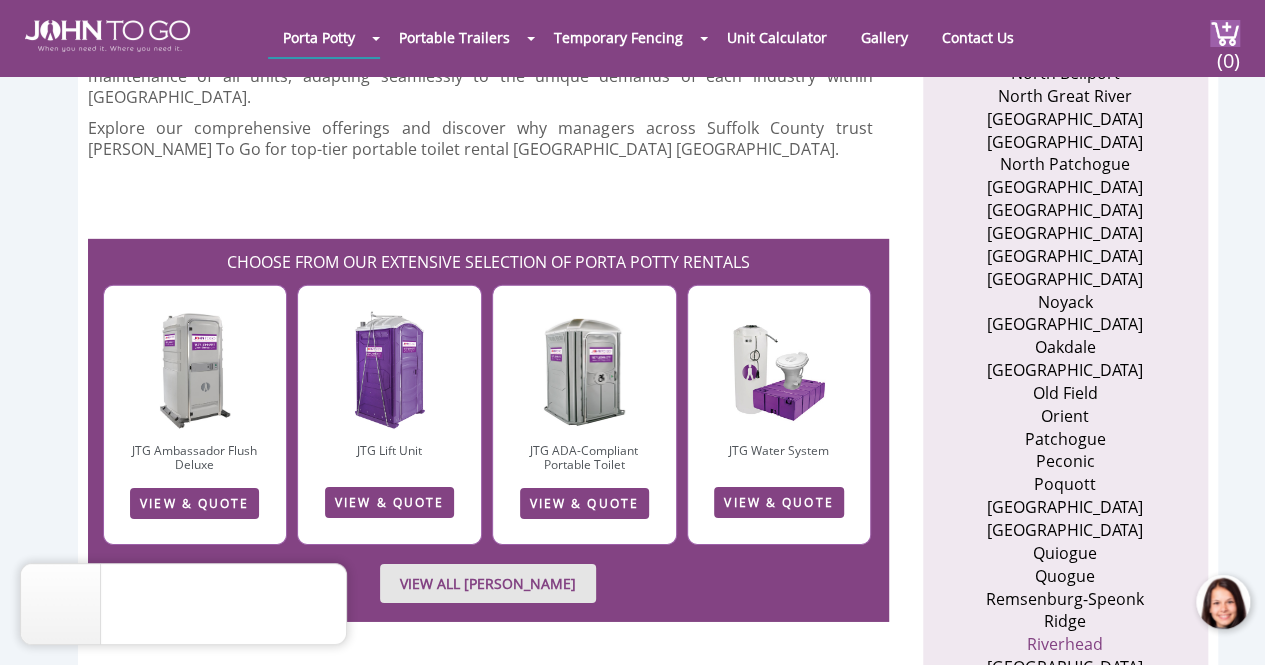 scroll, scrollTop: 2949, scrollLeft: 0, axis: vertical 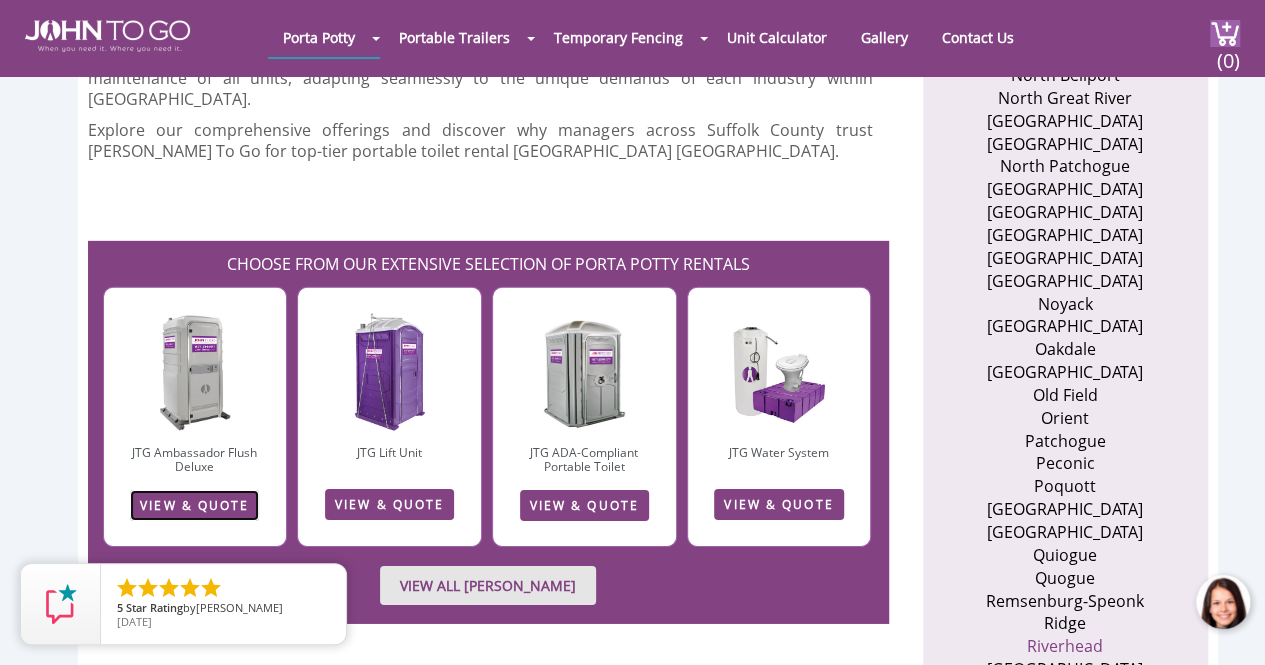 click on "VIEW & QUOTE" at bounding box center [194, 505] 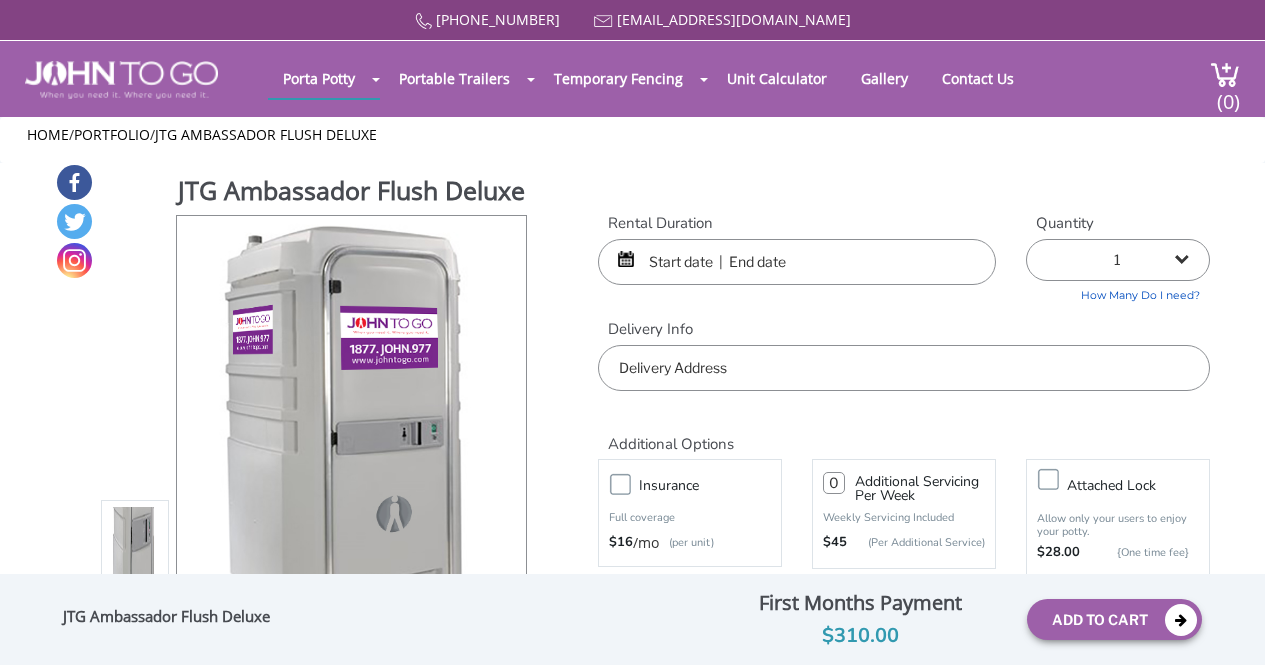 scroll, scrollTop: 0, scrollLeft: 0, axis: both 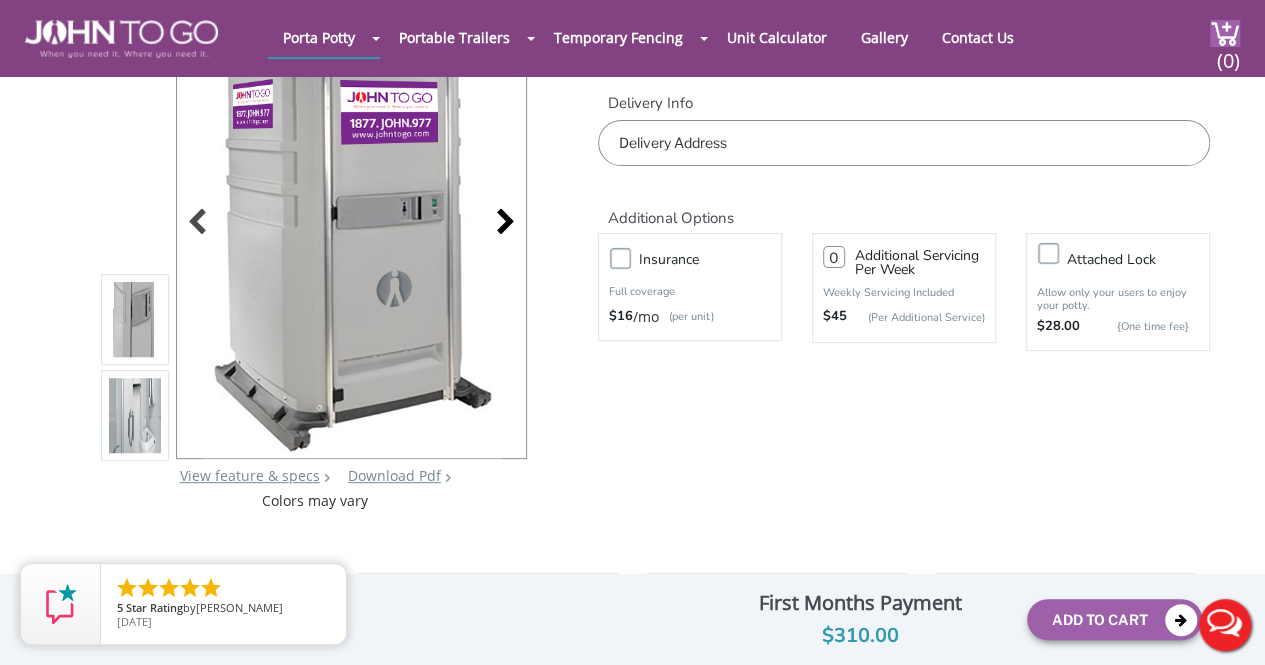 click at bounding box center [500, 224] 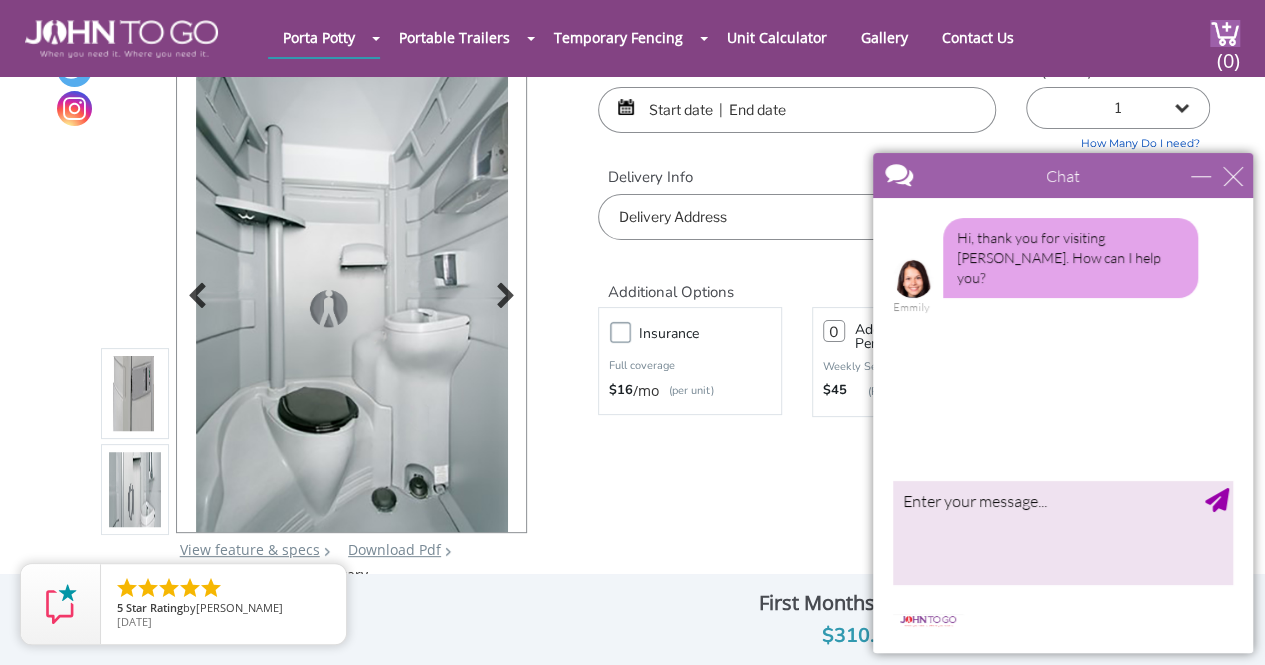 scroll, scrollTop: 75, scrollLeft: 0, axis: vertical 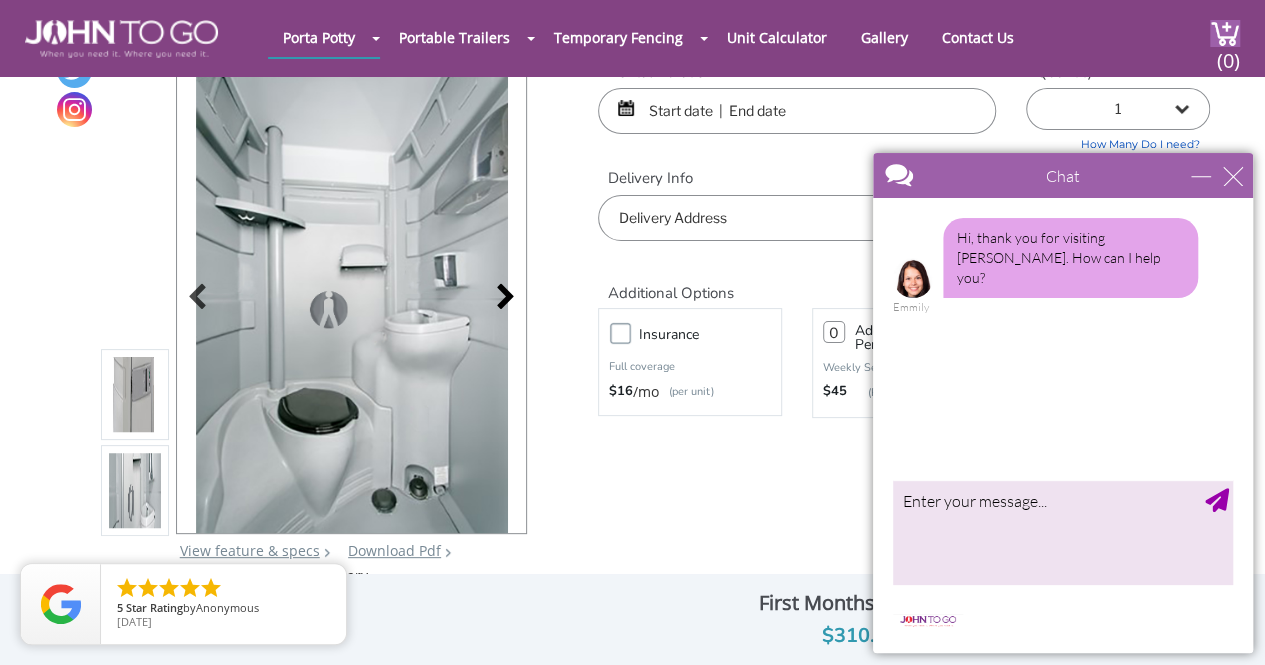 click at bounding box center [500, 299] 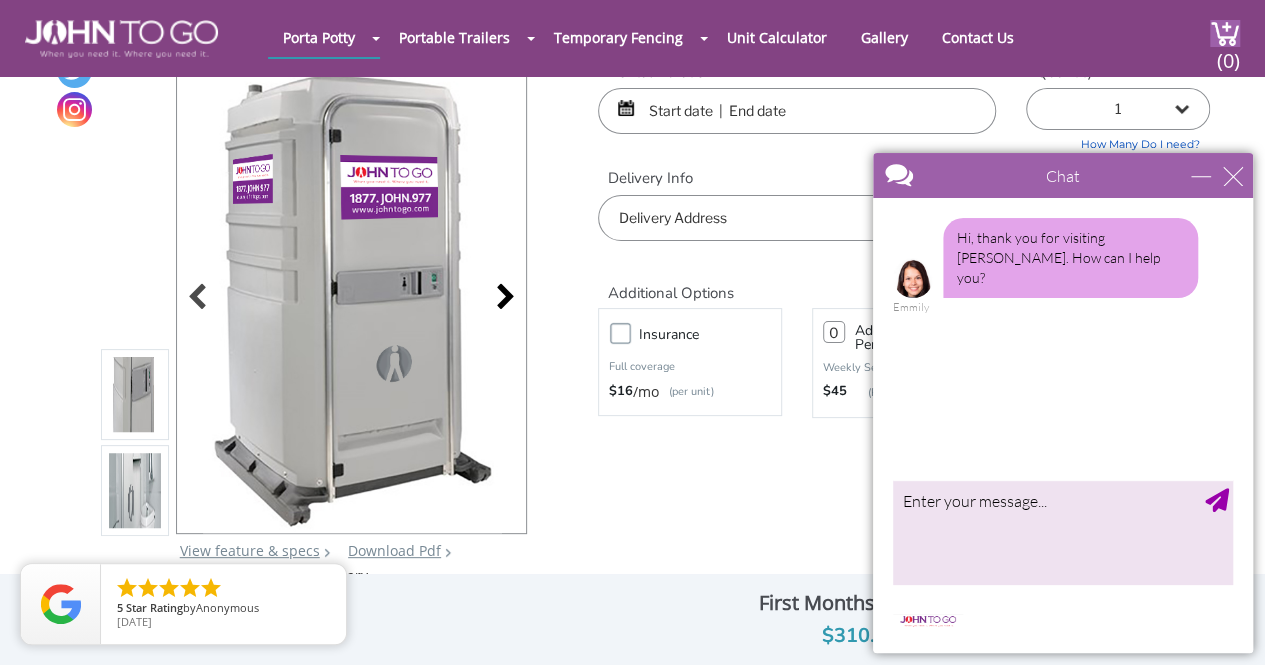 click at bounding box center [500, 299] 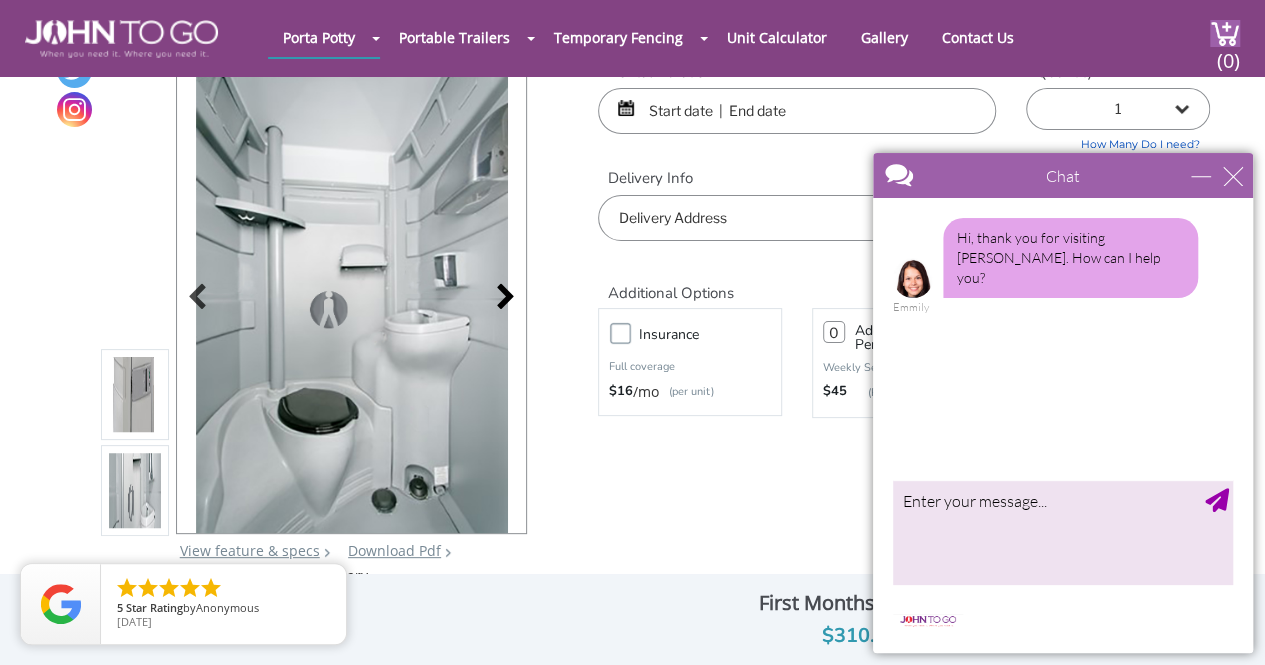 click at bounding box center (352, 300) 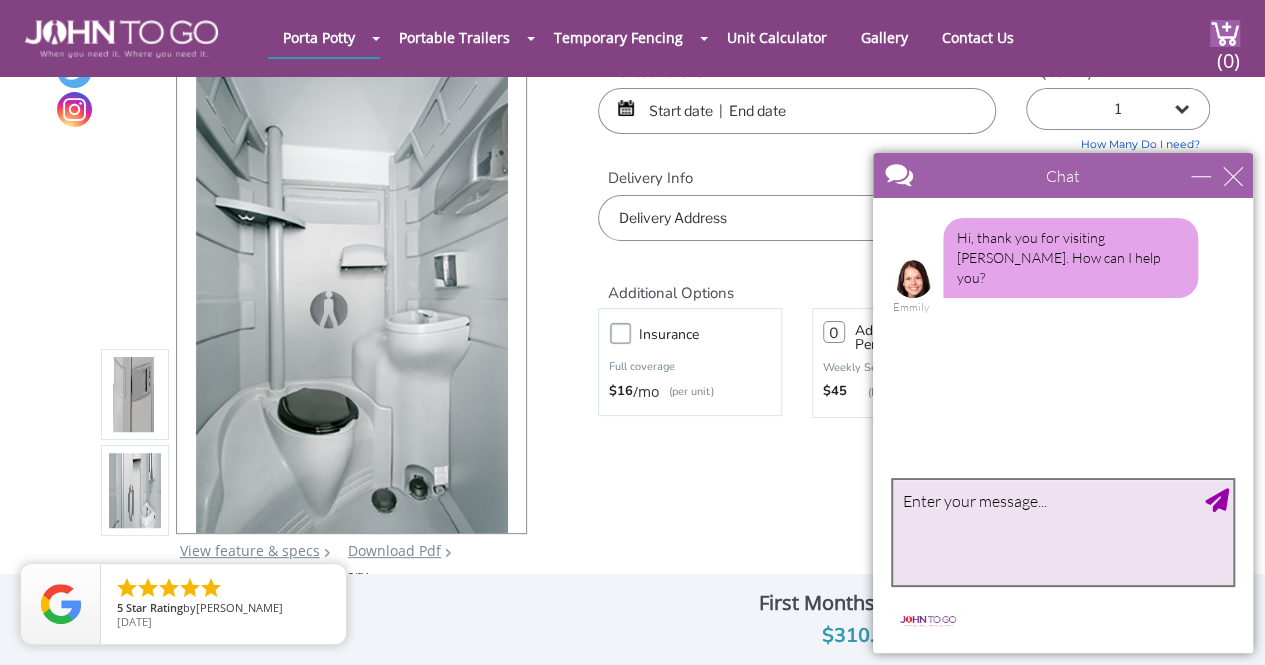 click at bounding box center (1063, 532) 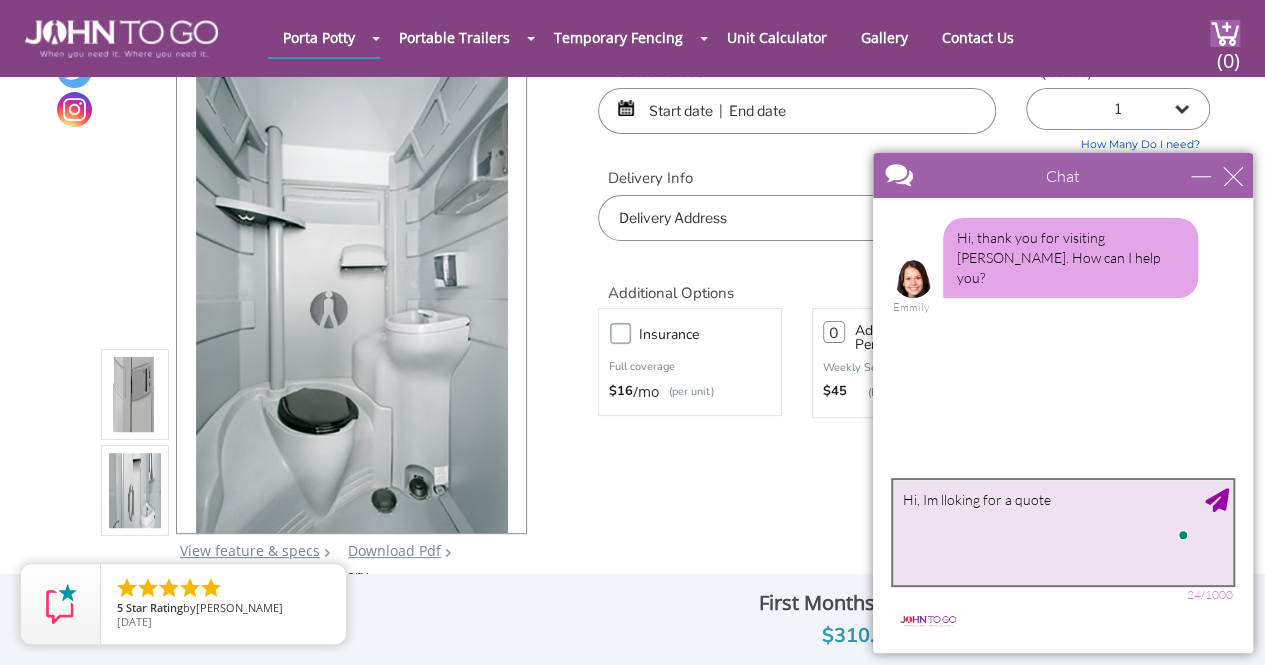 type on "Hi, Im lloking for a quote" 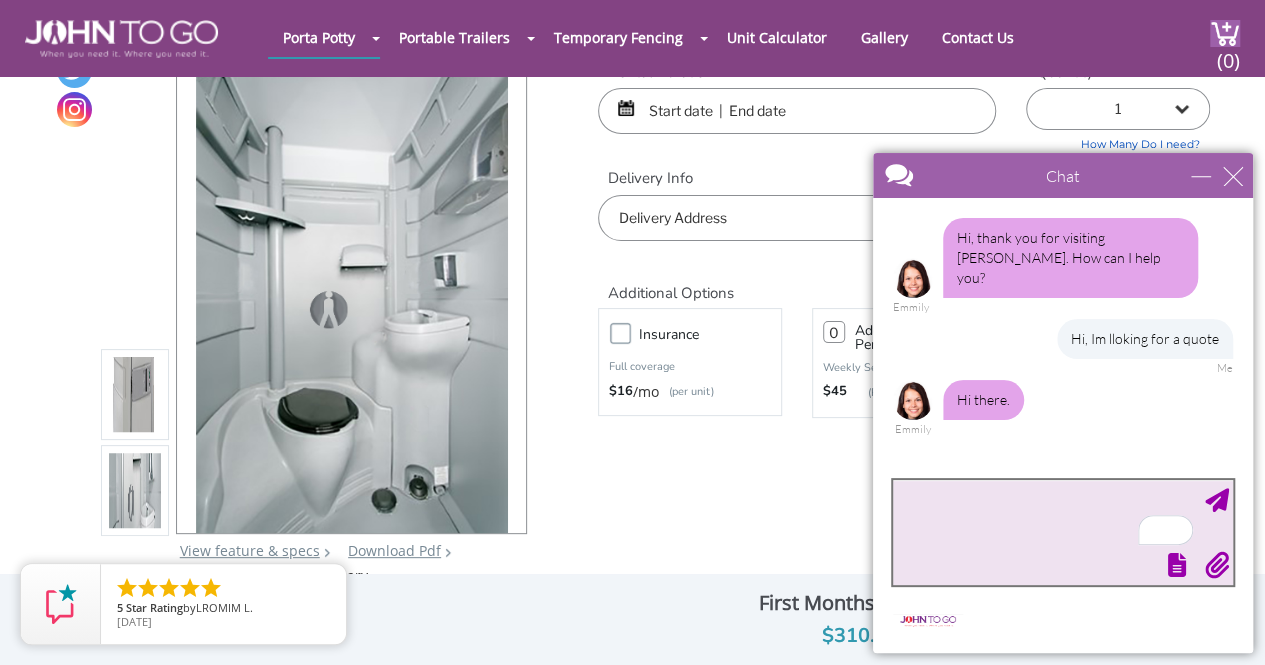 scroll, scrollTop: 32, scrollLeft: 0, axis: vertical 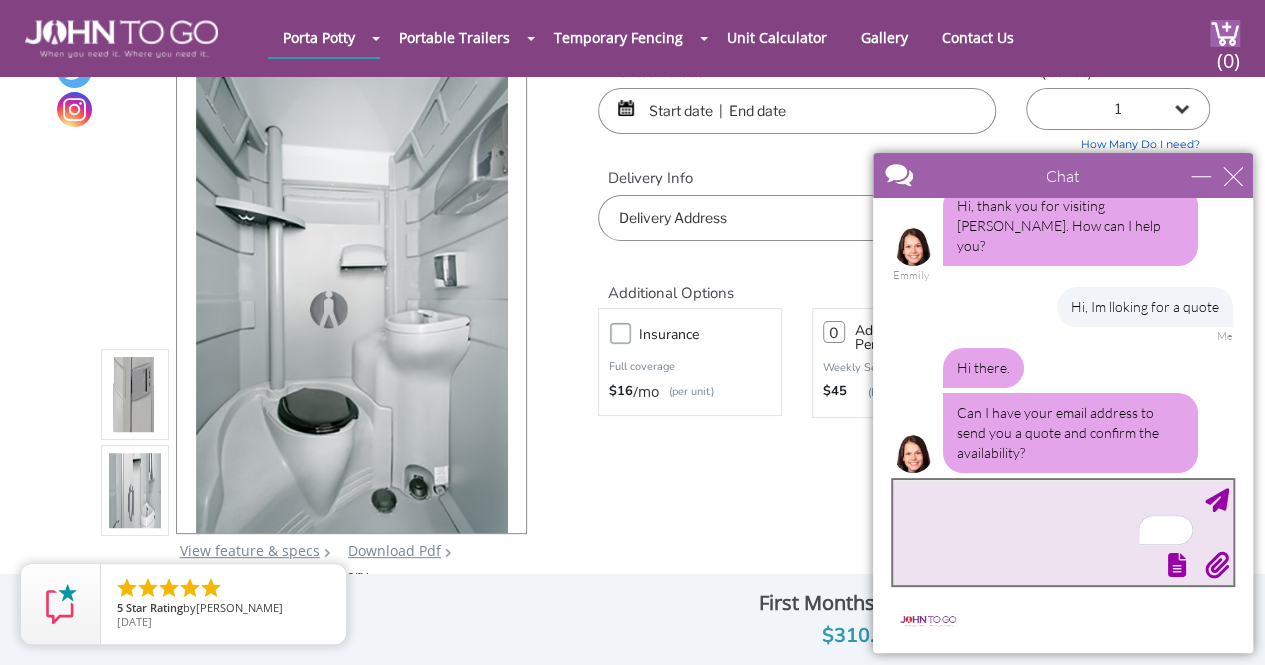 click at bounding box center [1063, 532] 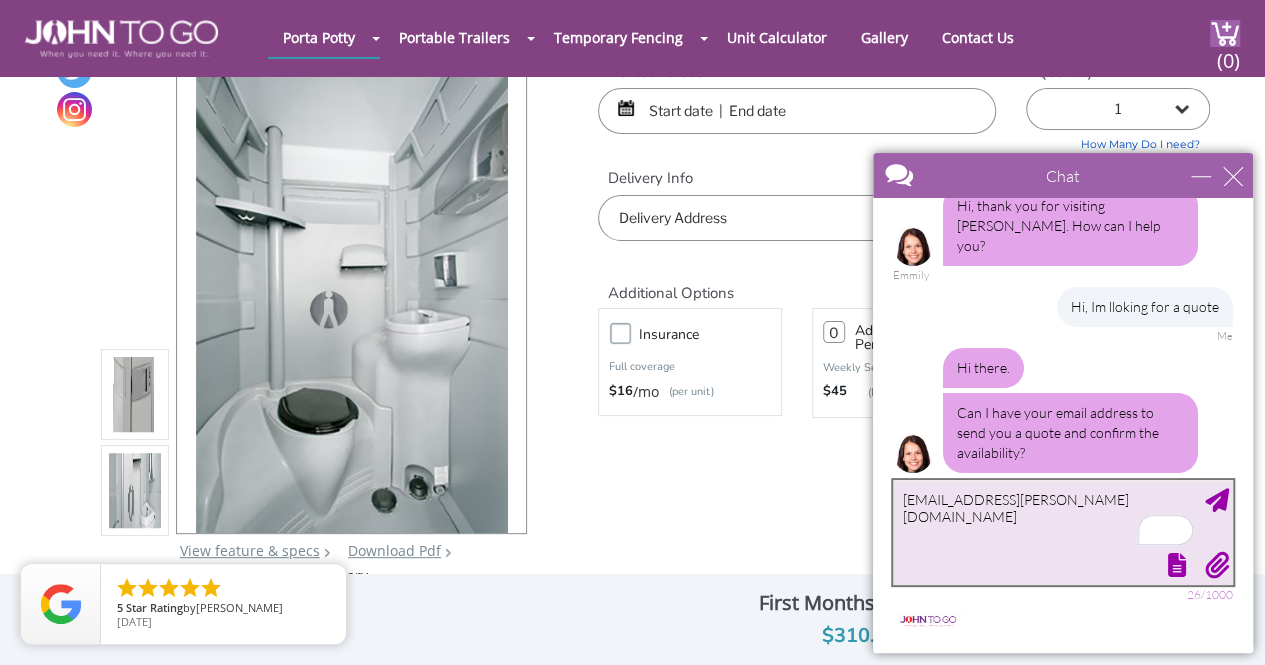 type on "anyelina.acevedo@gmail.com" 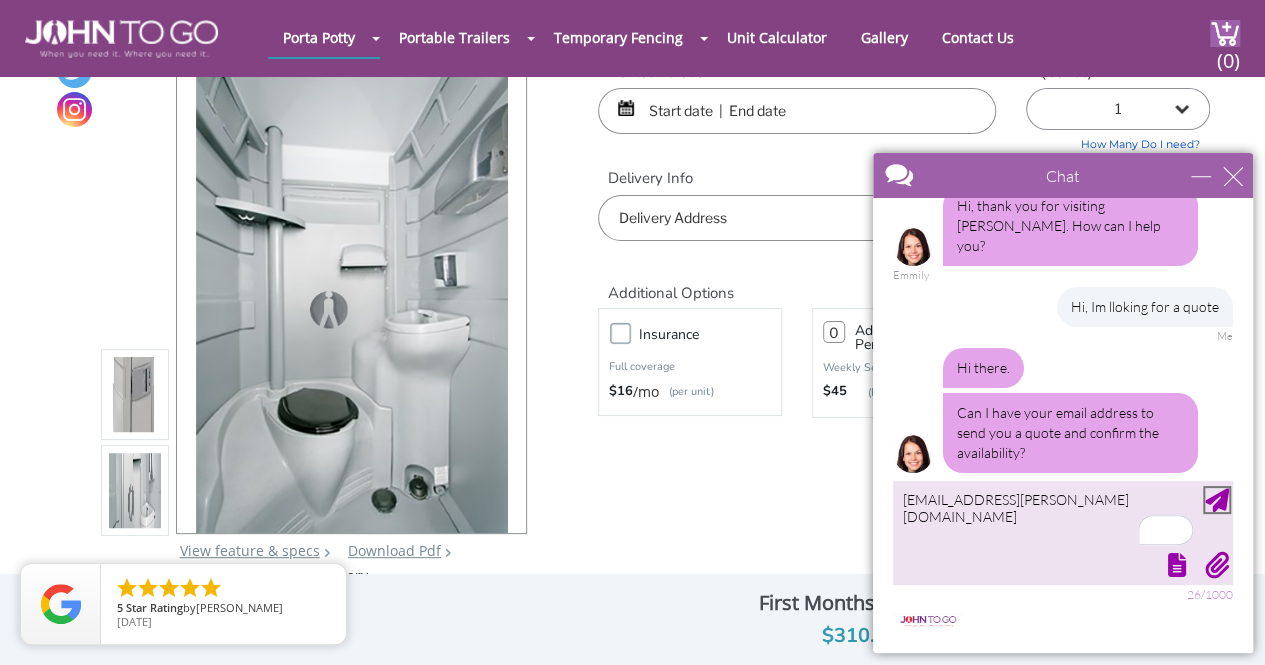 click at bounding box center [1217, 500] 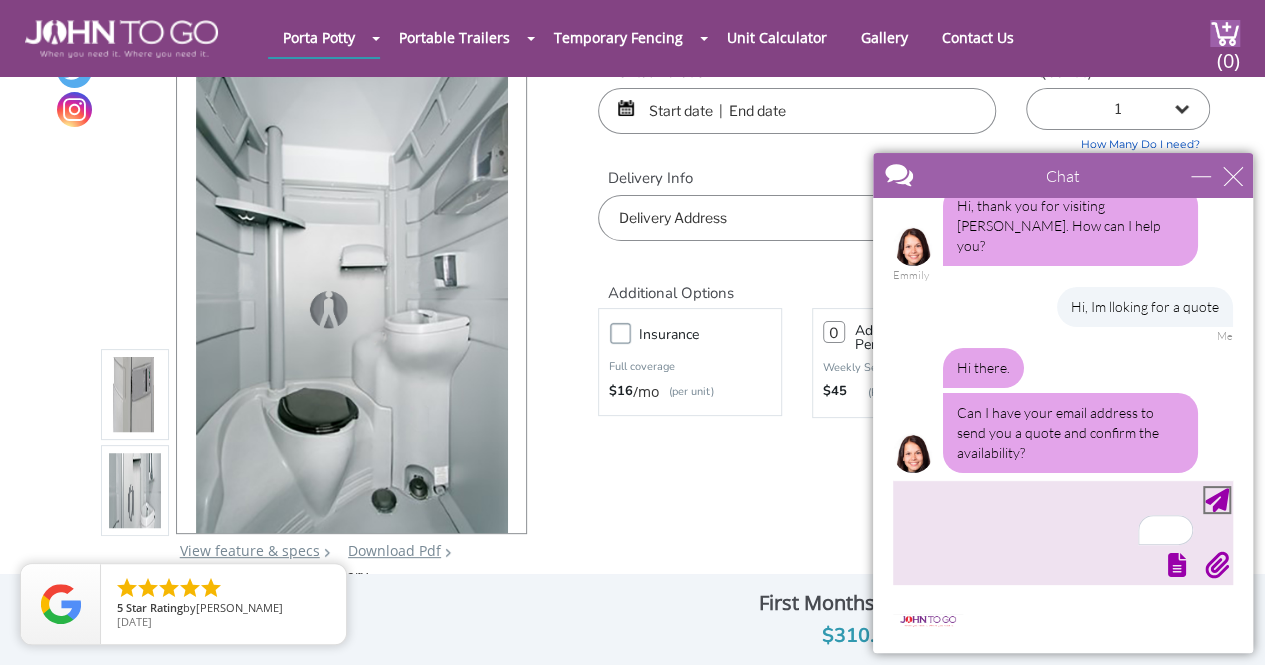 scroll, scrollTop: 92, scrollLeft: 0, axis: vertical 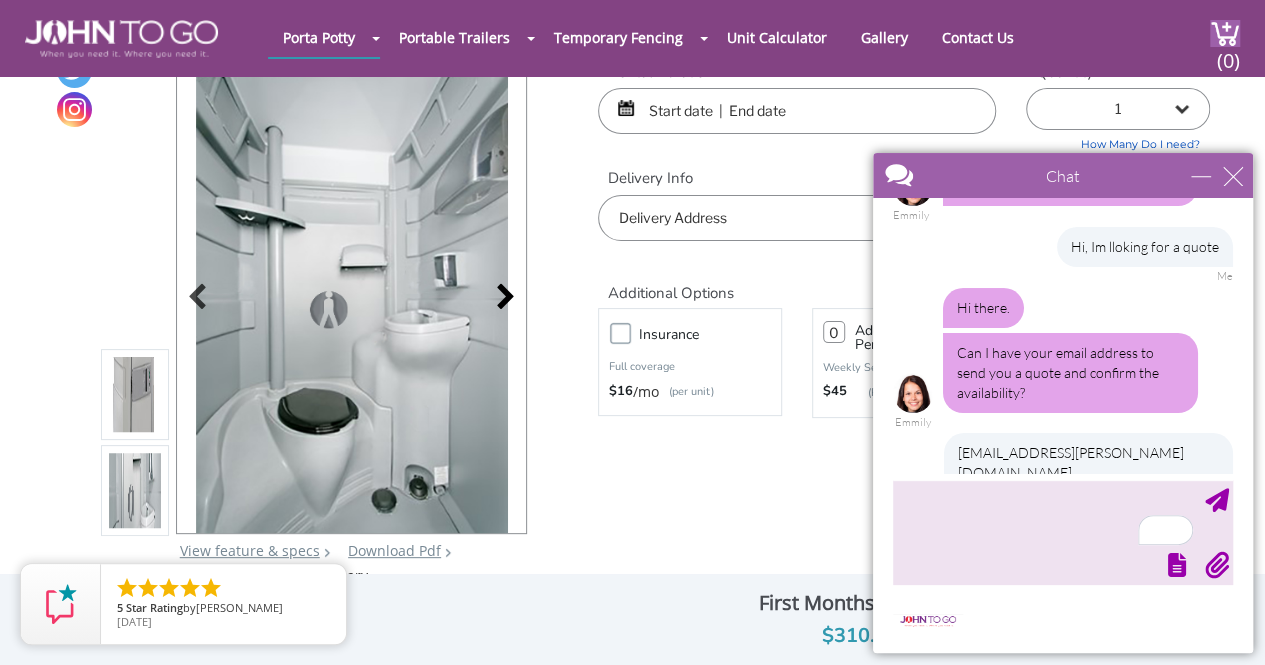 click at bounding box center (500, 299) 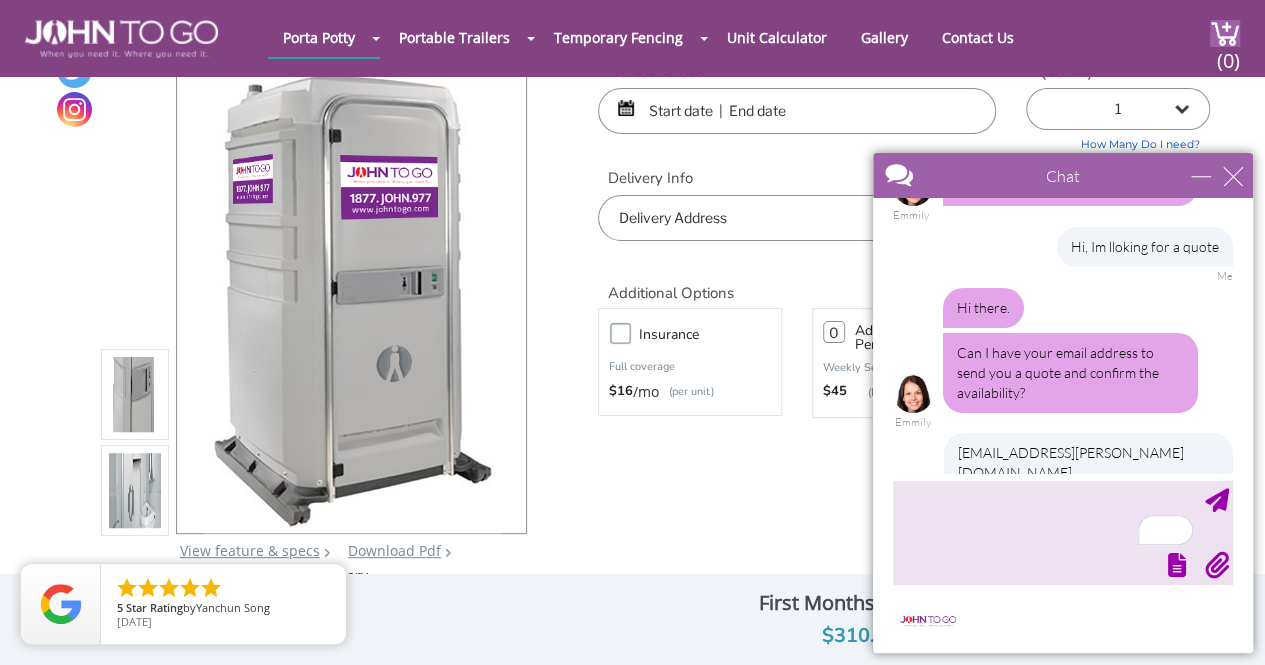 scroll, scrollTop: 174, scrollLeft: 0, axis: vertical 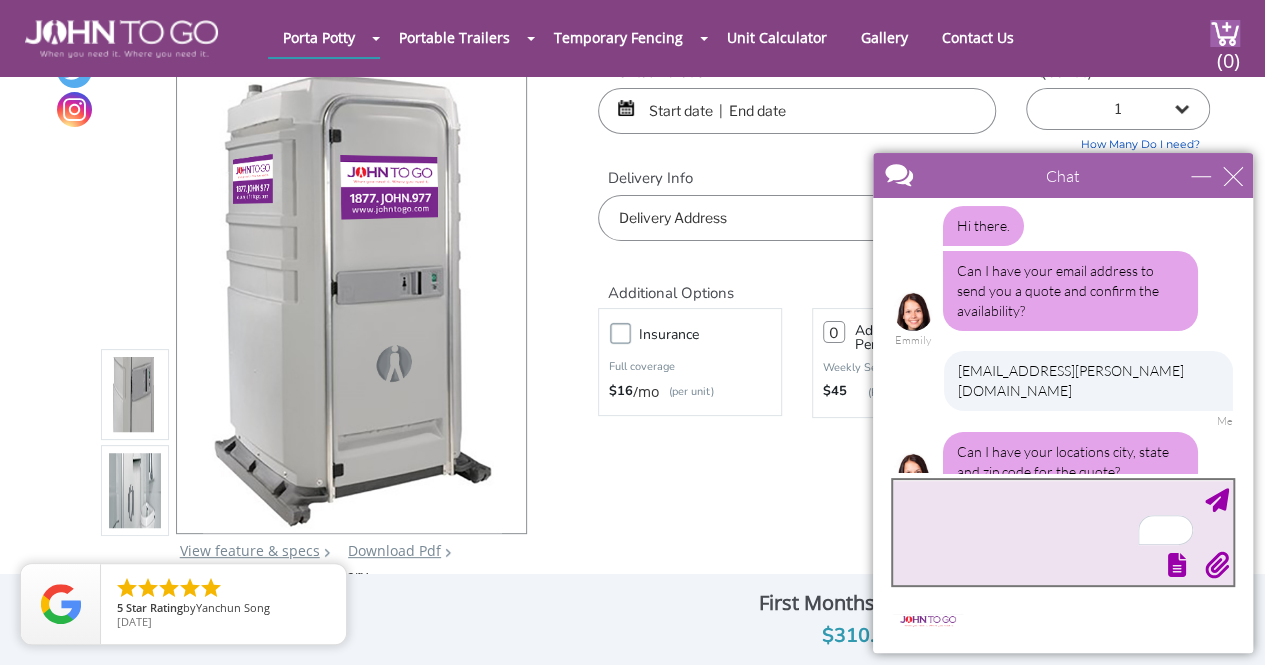 click at bounding box center [1063, 532] 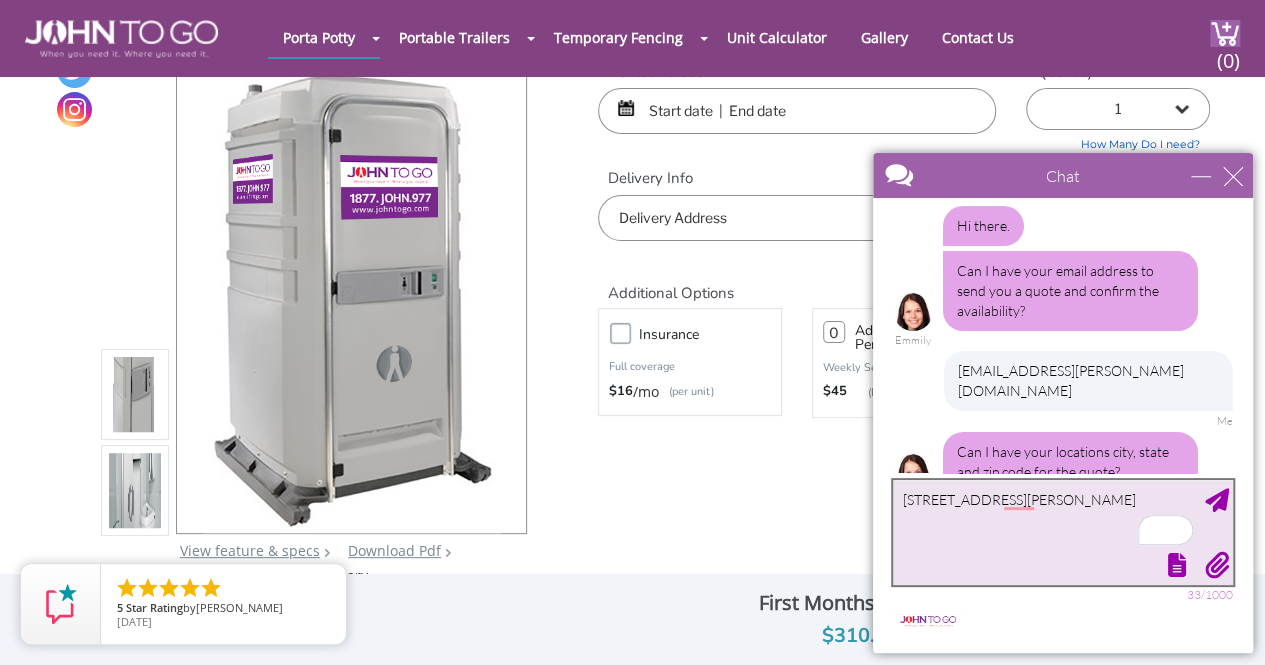 type on "200 Sammis Ave Deer Park NY 11729" 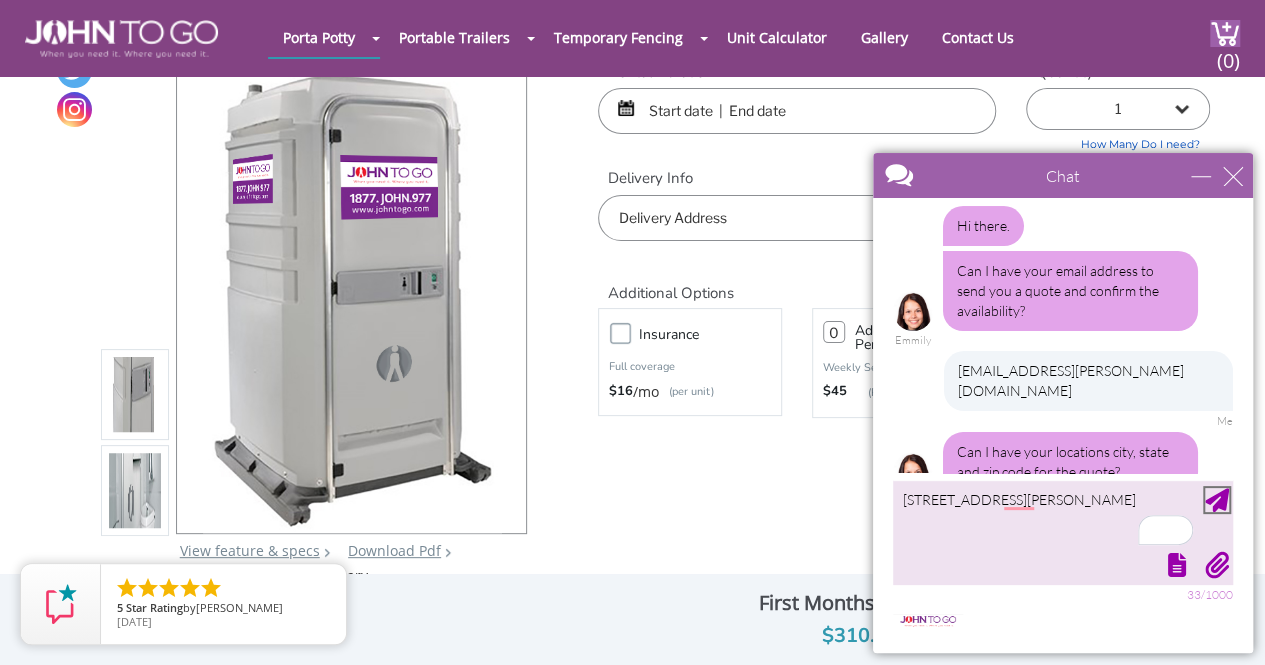 click at bounding box center (1217, 500) 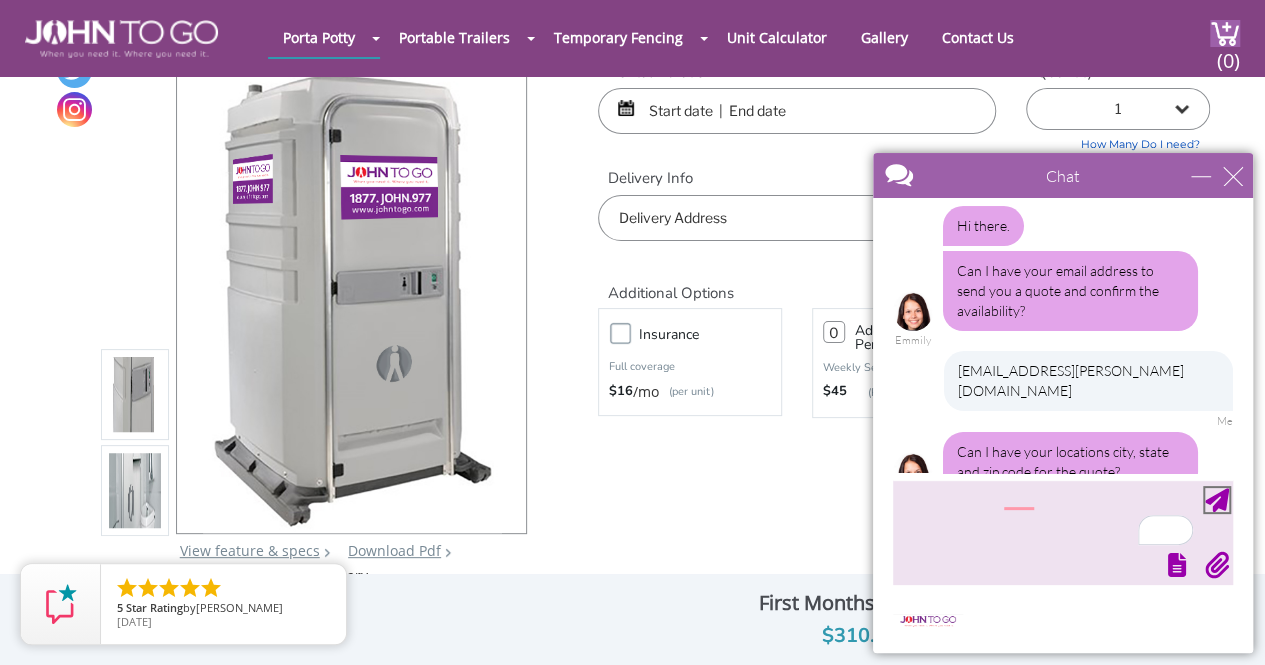 scroll, scrollTop: 234, scrollLeft: 0, axis: vertical 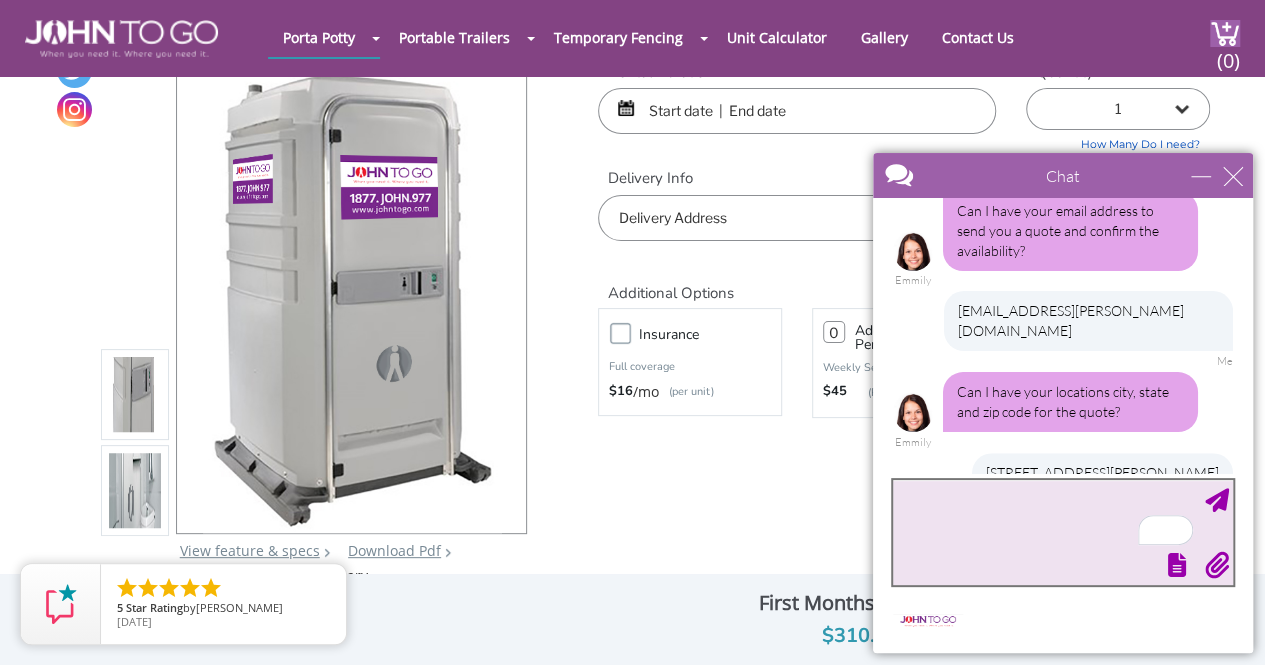 click at bounding box center [1063, 532] 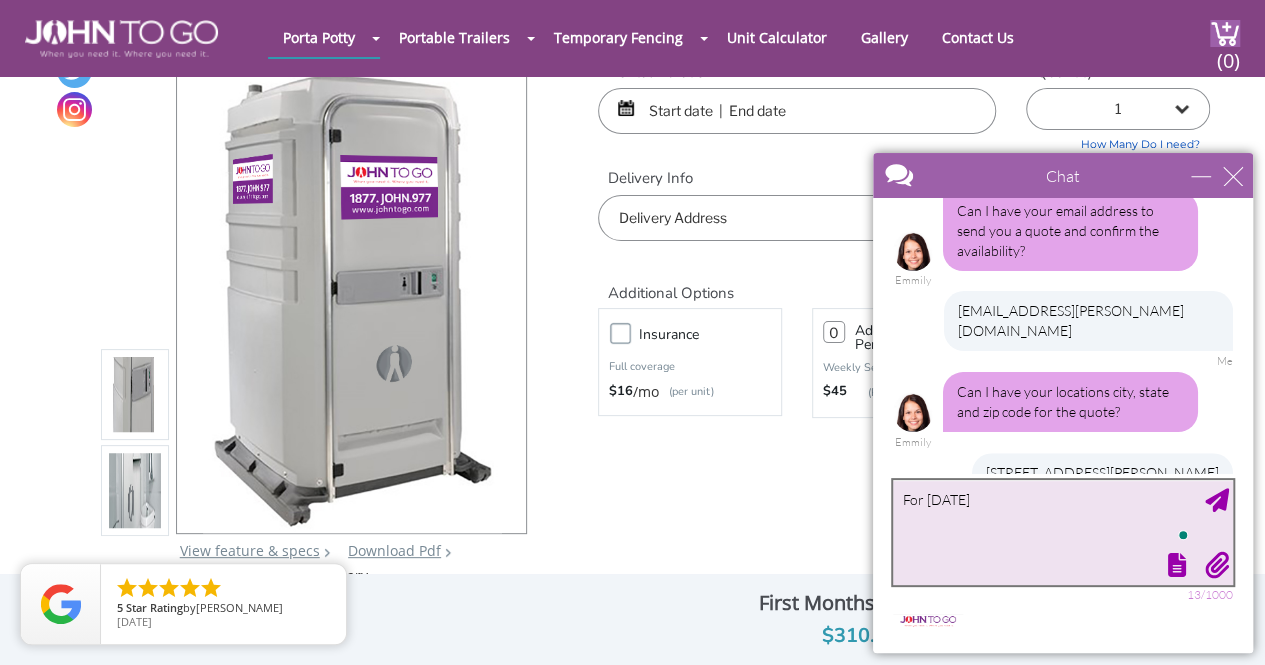 type on "For July 5th" 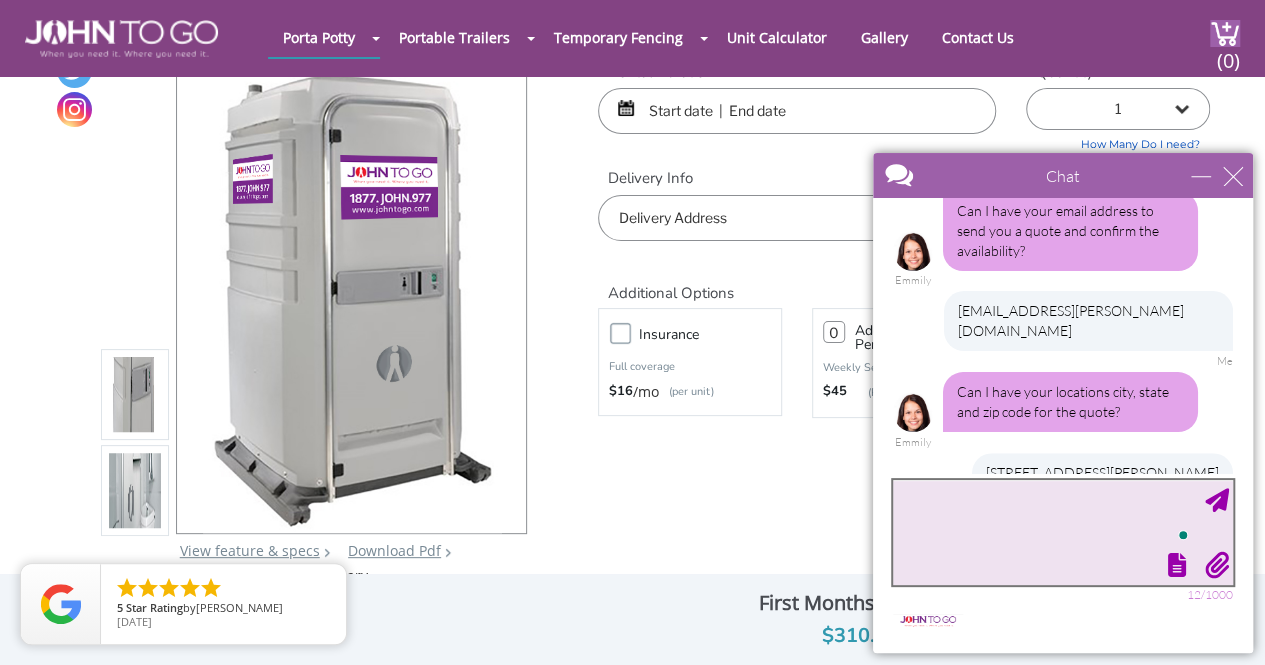 scroll, scrollTop: 279, scrollLeft: 0, axis: vertical 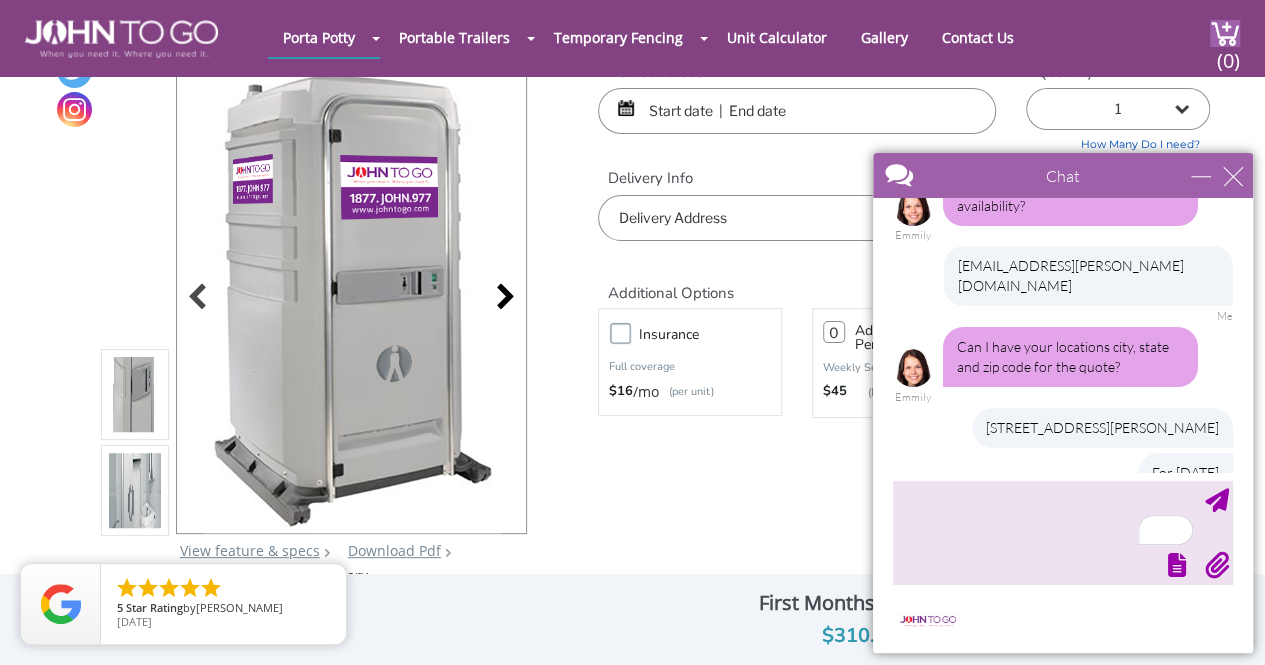 click at bounding box center (500, 299) 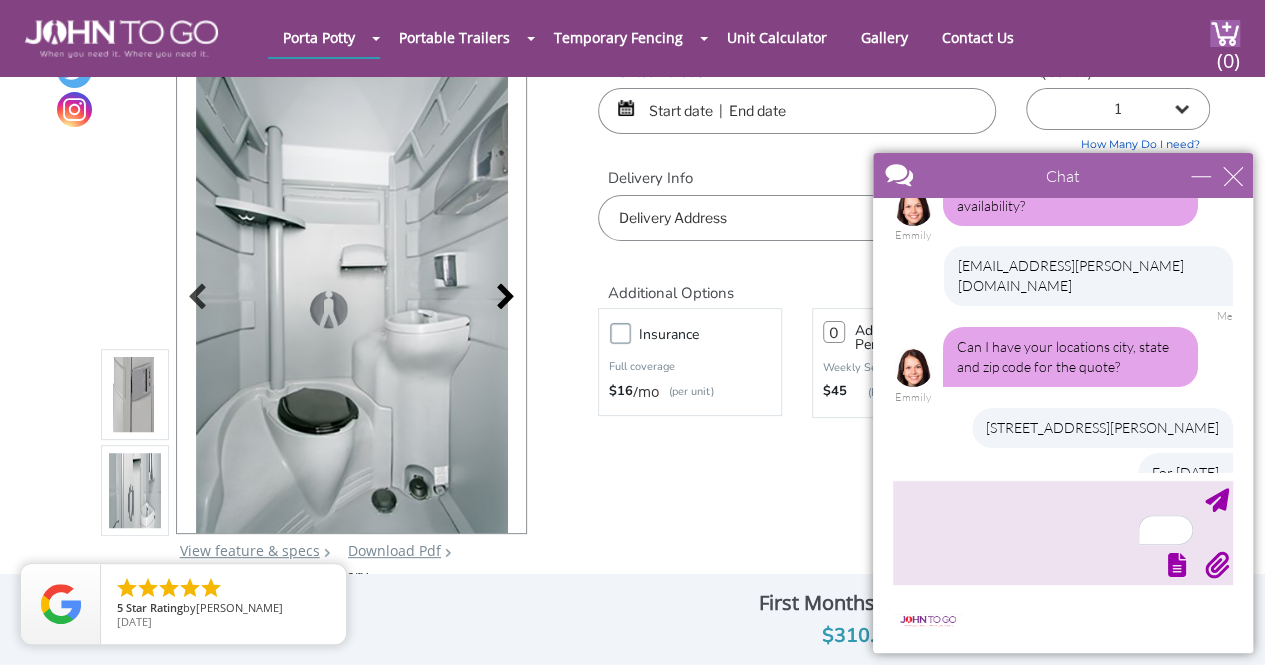 click at bounding box center [500, 299] 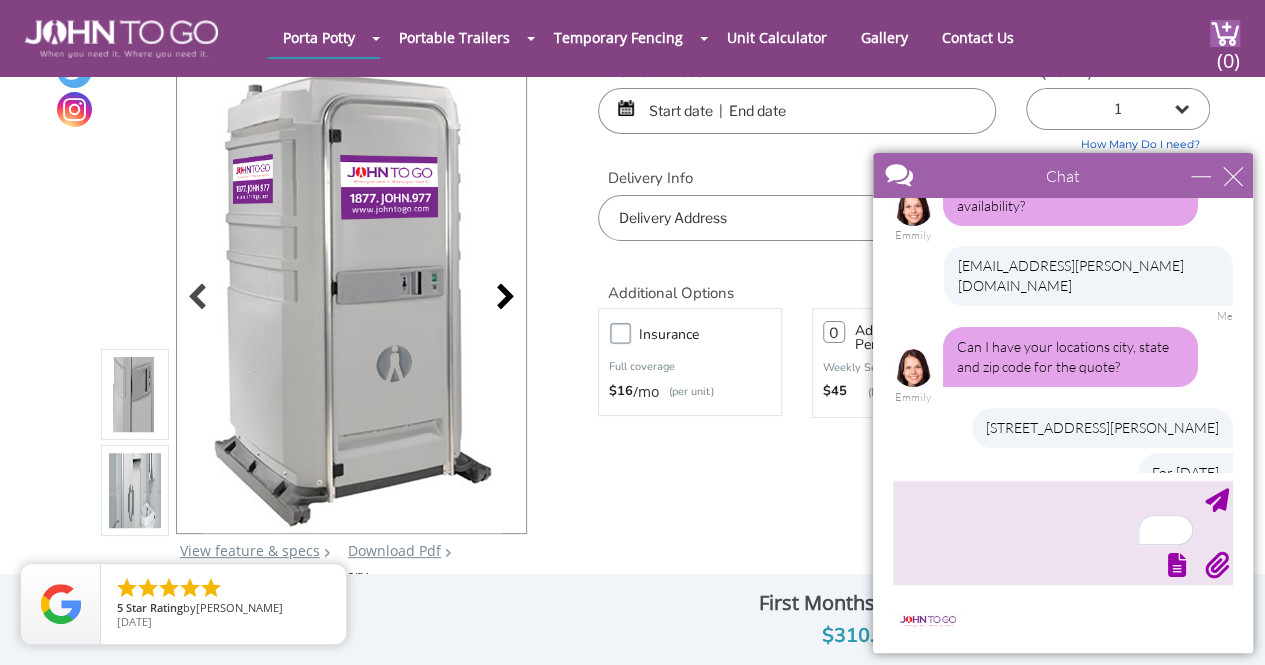 click at bounding box center (500, 299) 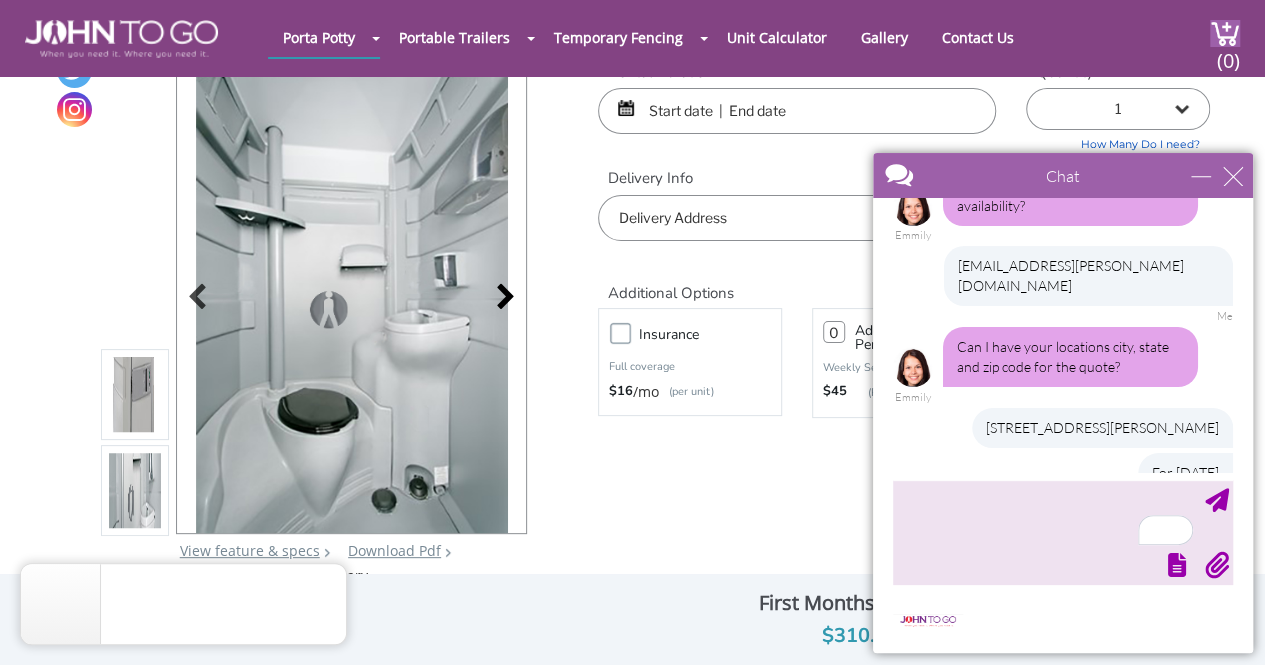 click at bounding box center (500, 299) 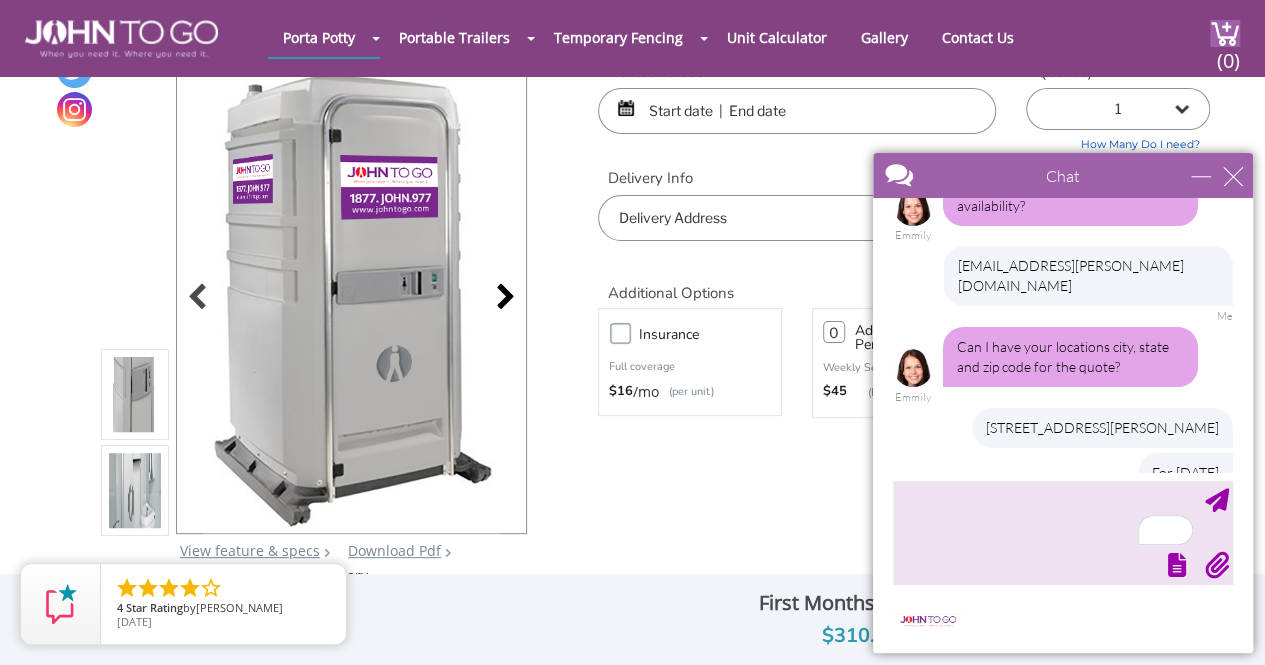 click at bounding box center (500, 299) 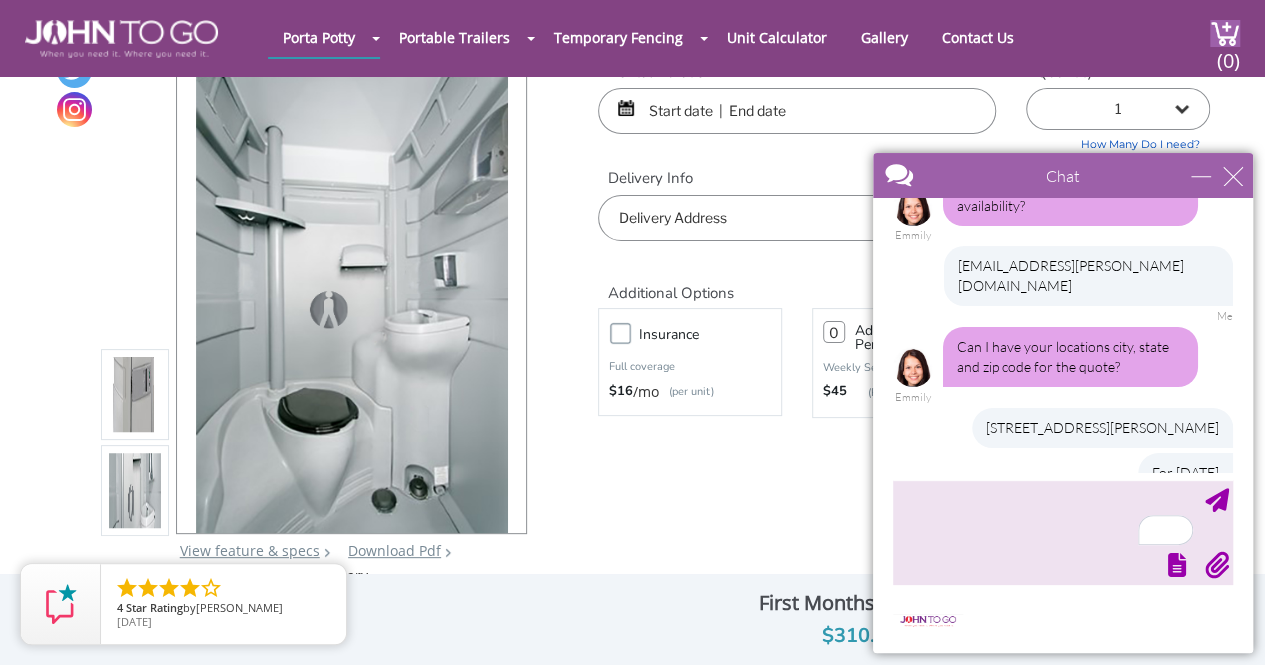 scroll, scrollTop: 360, scrollLeft: 0, axis: vertical 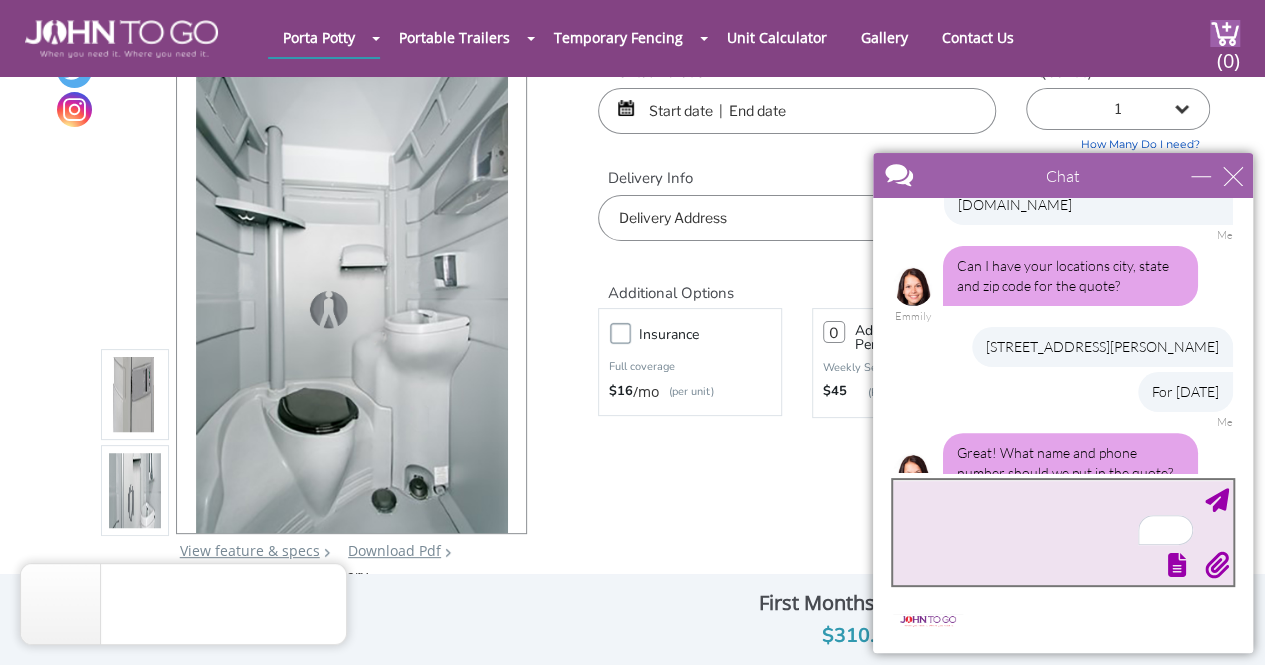 click at bounding box center (1063, 532) 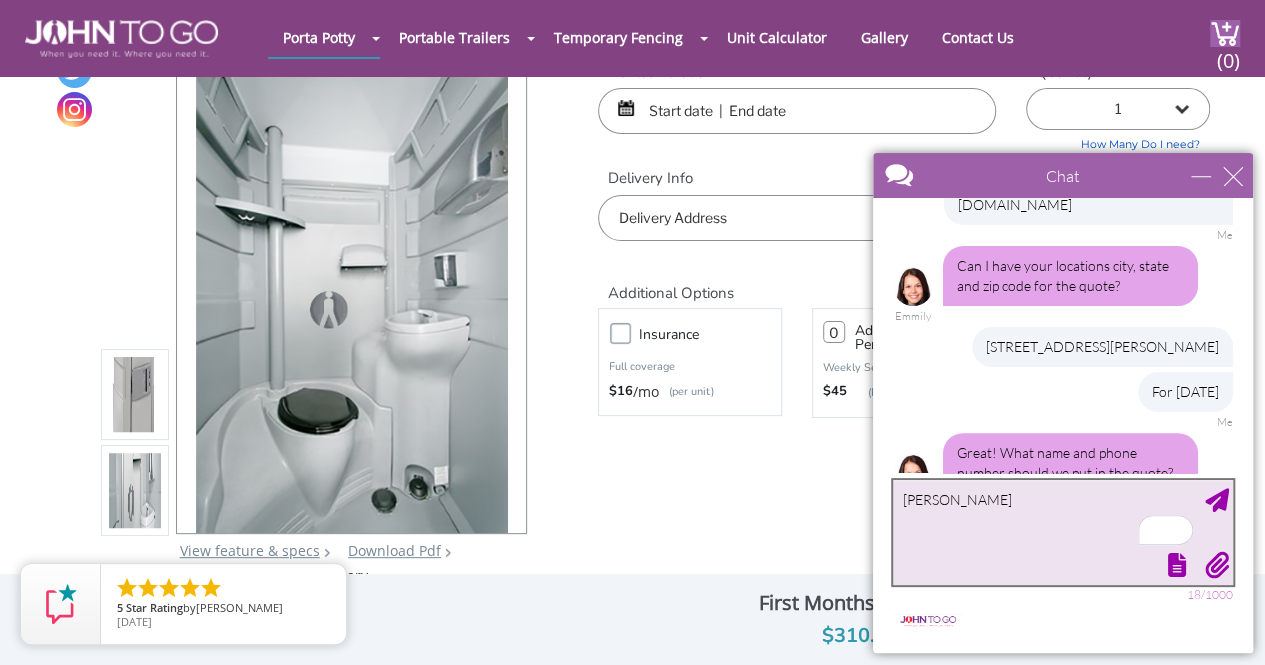 type on "Anye lina Acevedo" 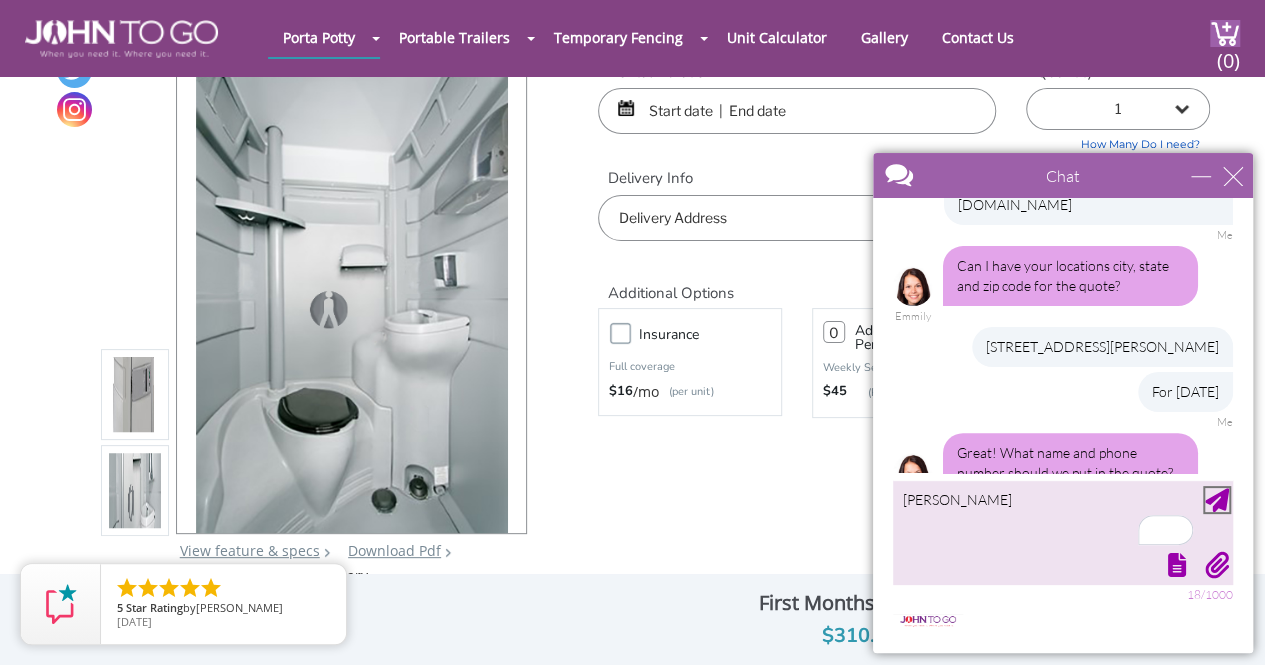 click at bounding box center (1217, 500) 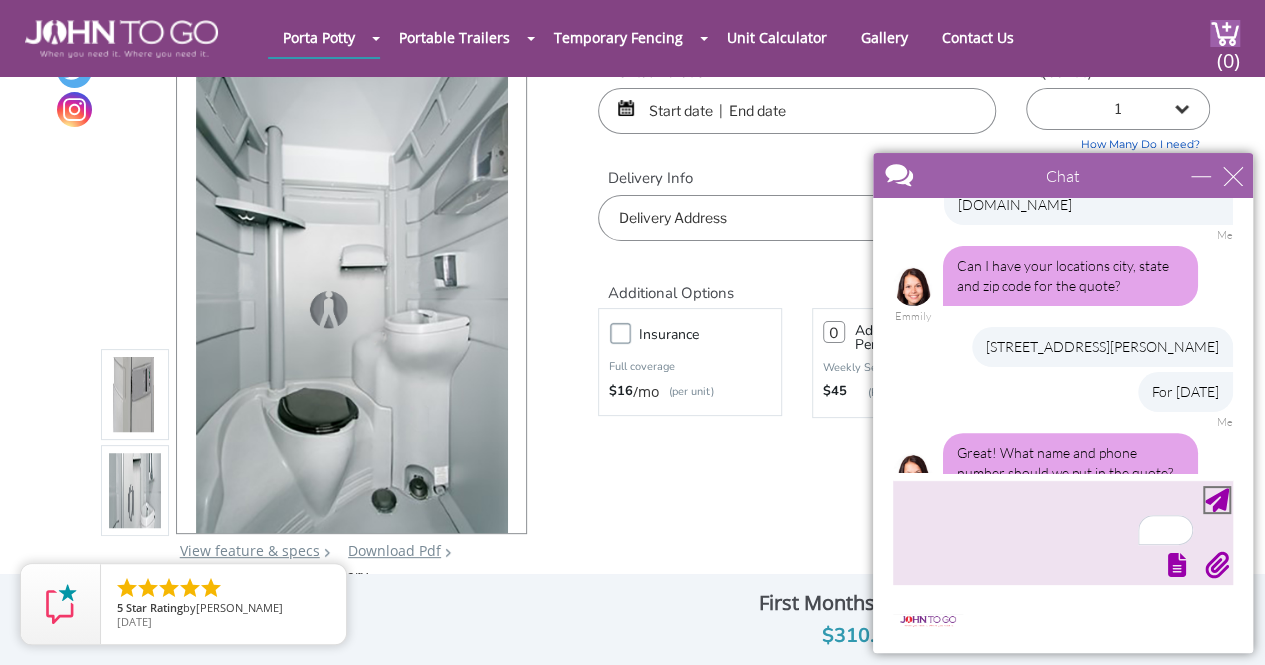 scroll, scrollTop: 421, scrollLeft: 0, axis: vertical 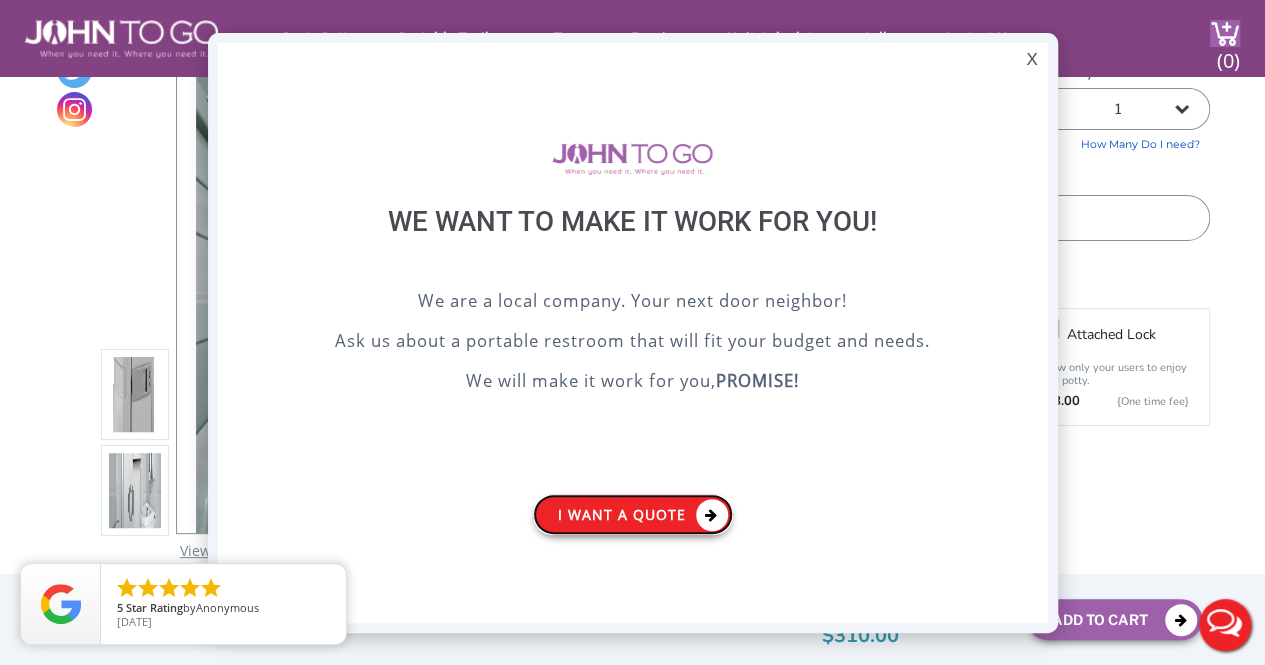 click on "I want a Quote" at bounding box center (633, 514) 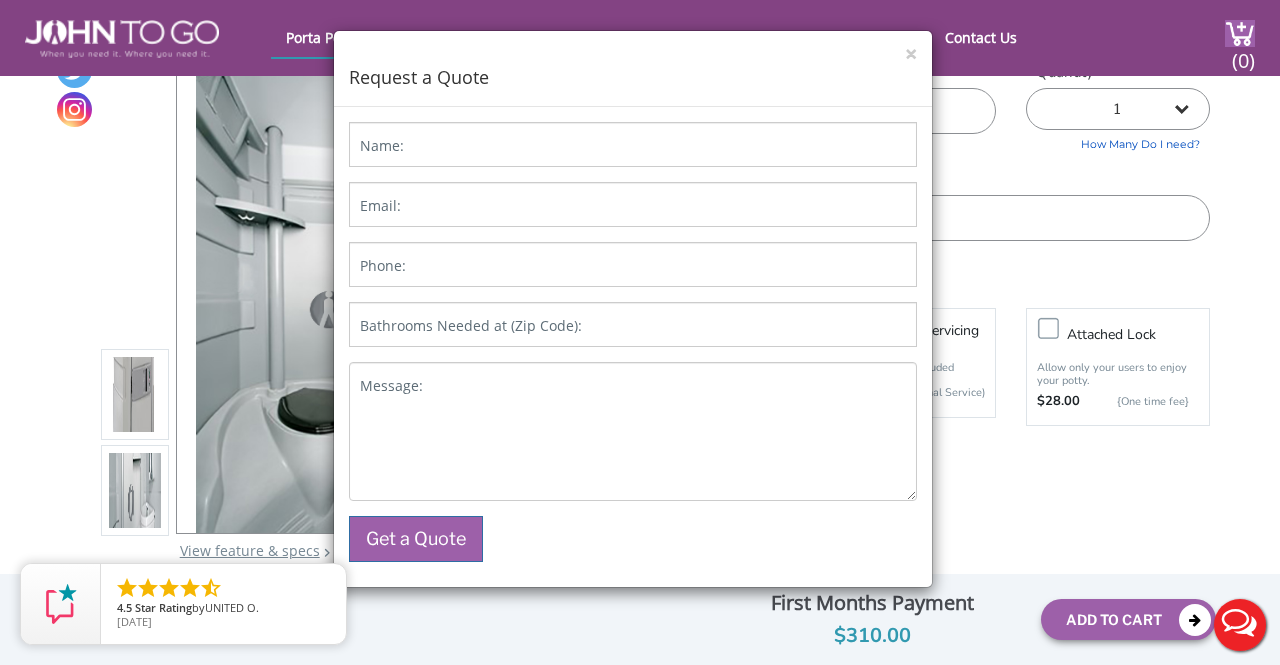 click on "Live Chat" at bounding box center (1240, 625) 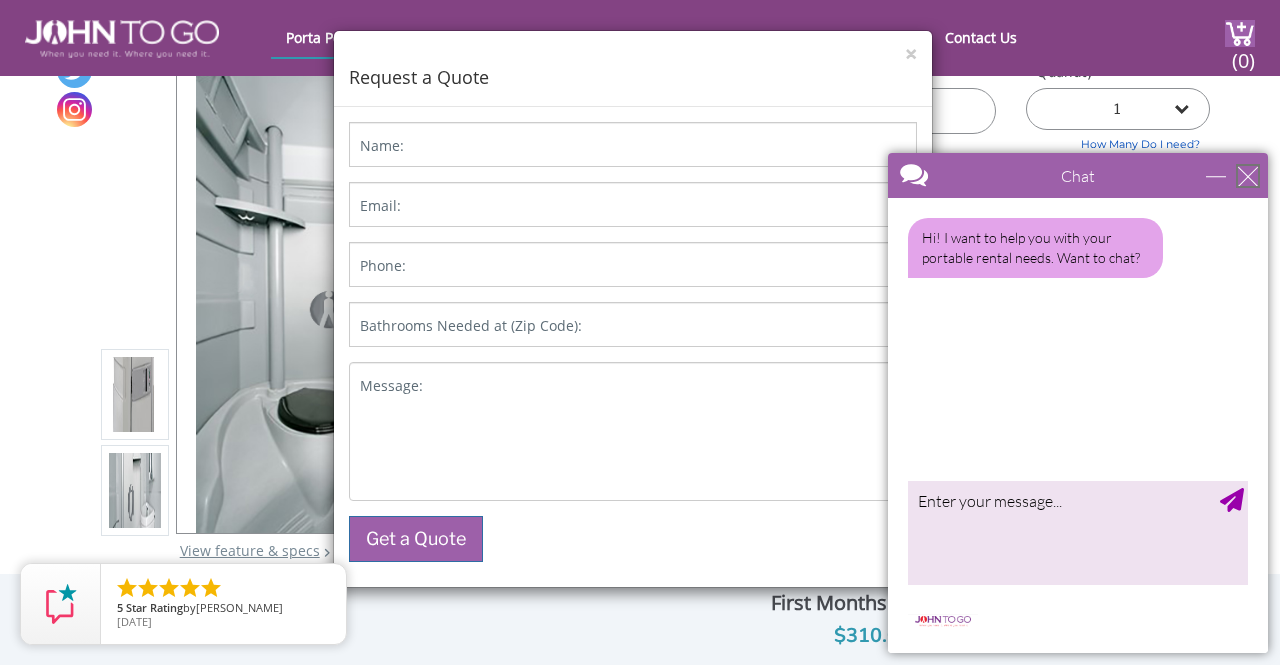 click at bounding box center (1248, 176) 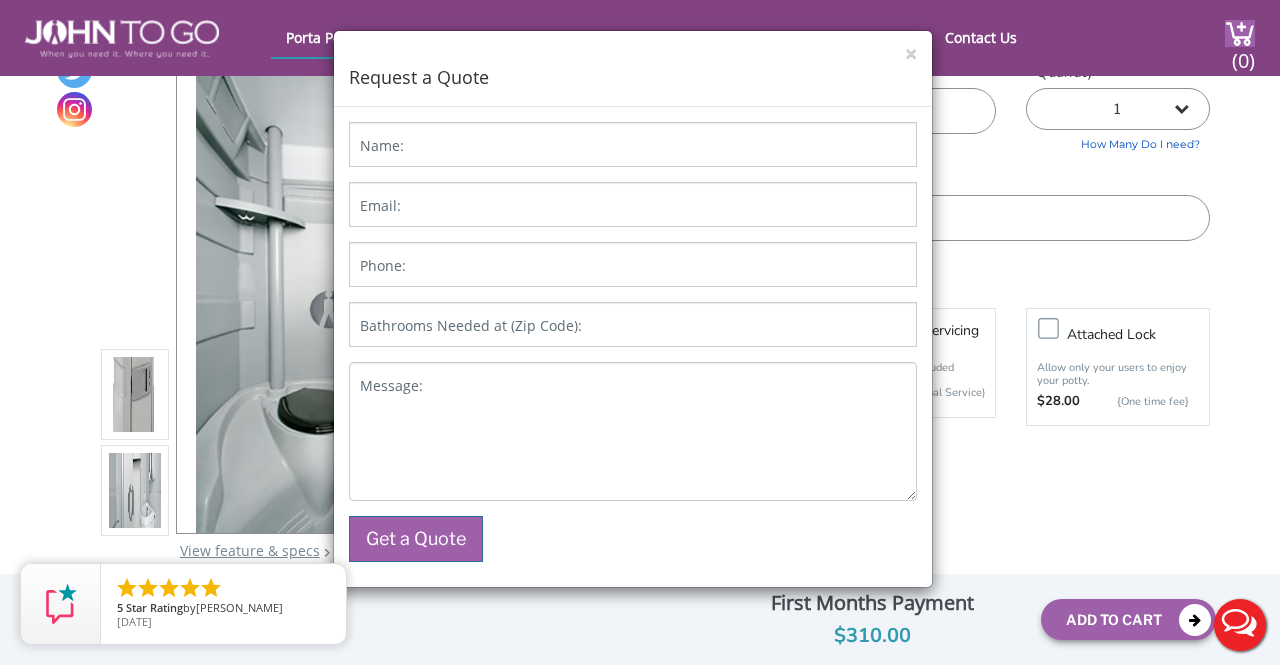 scroll, scrollTop: 0, scrollLeft: 0, axis: both 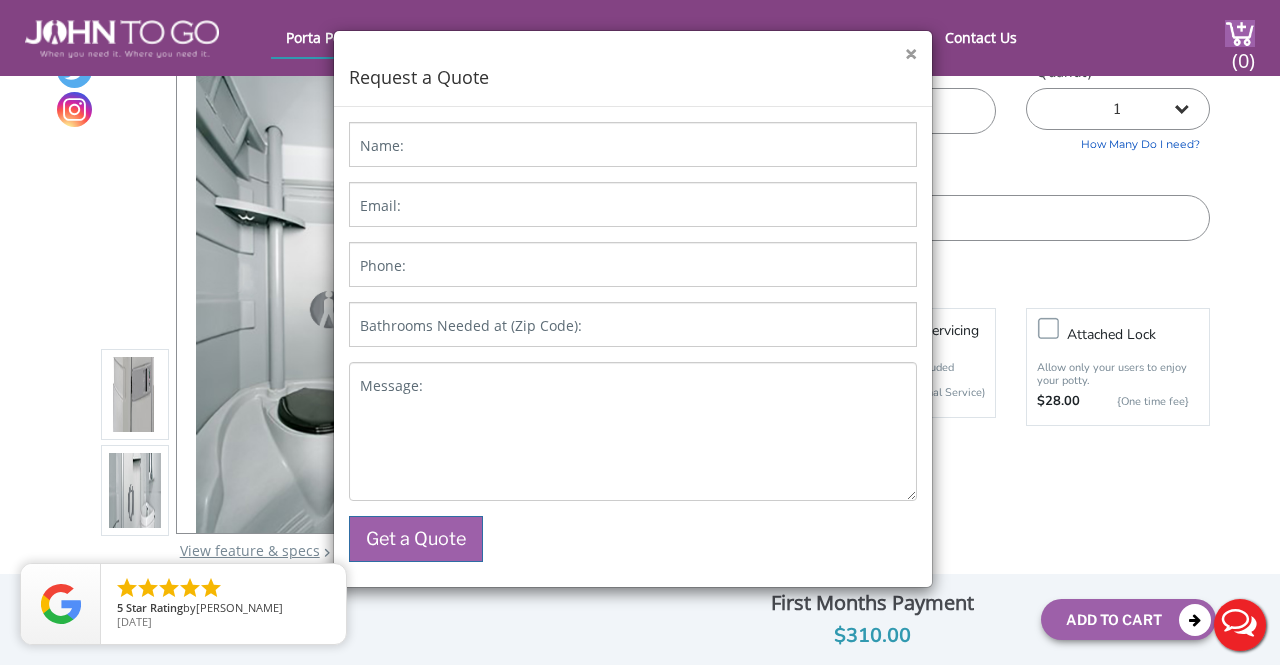 click on "×" at bounding box center [911, 54] 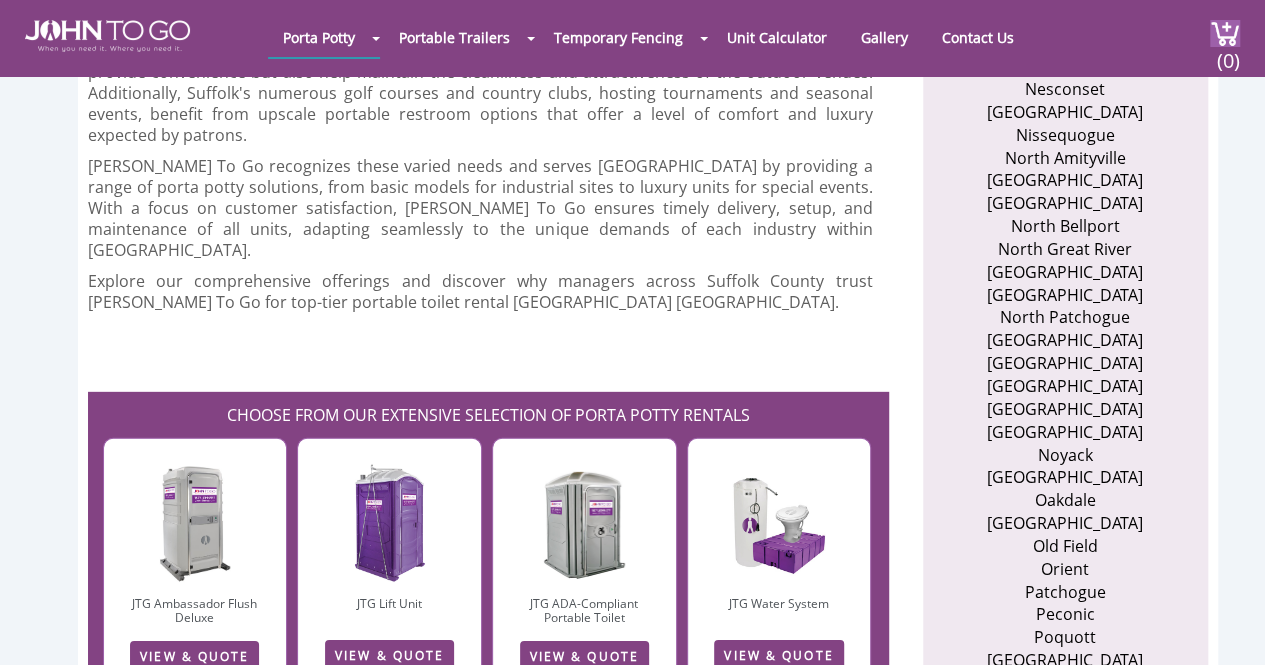 scroll, scrollTop: 2798, scrollLeft: 0, axis: vertical 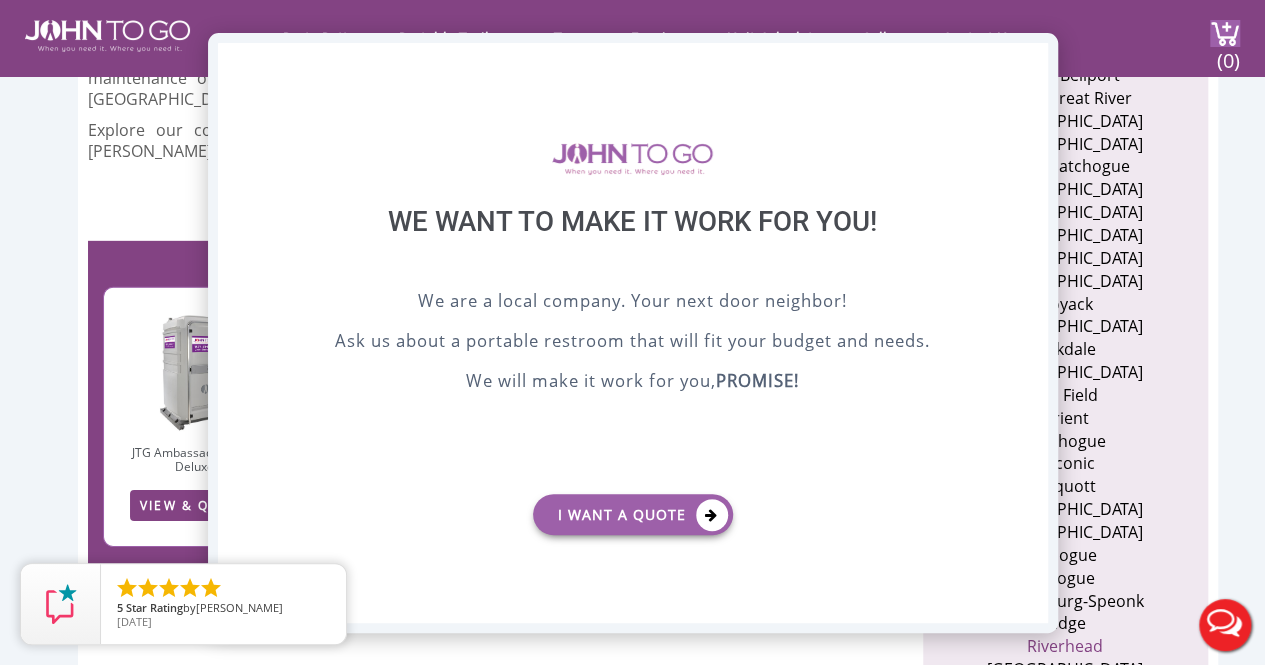 click on "X" at bounding box center (1031, 60) 